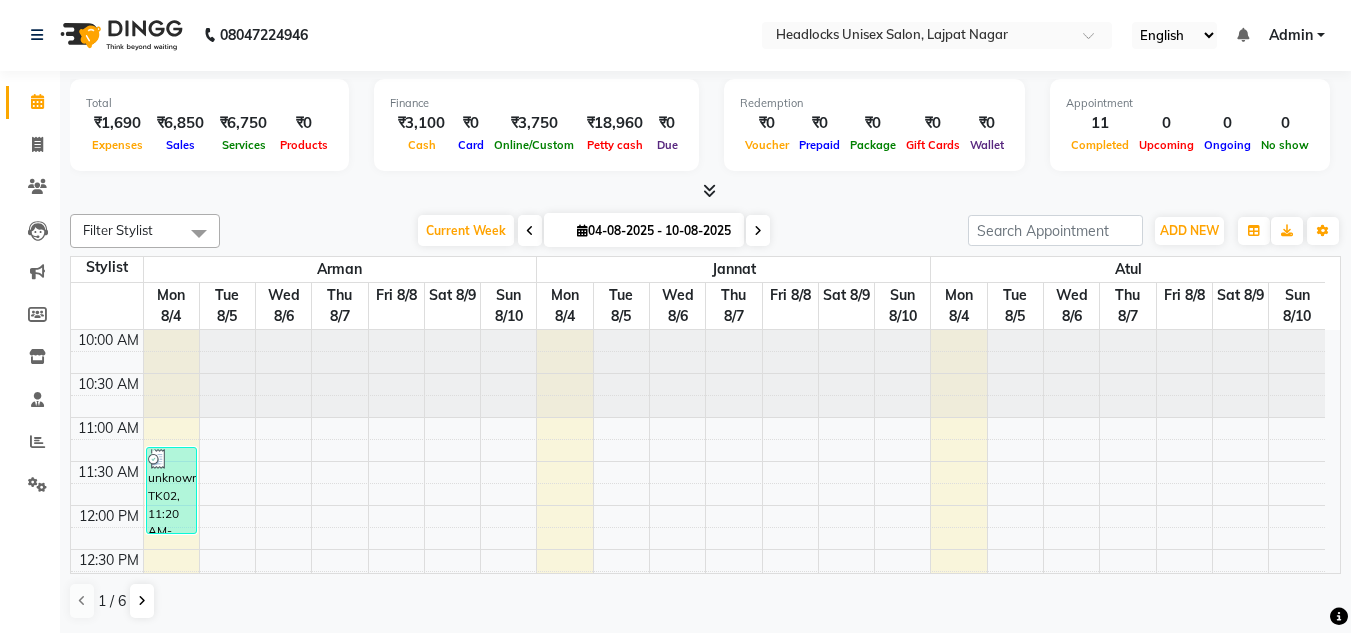 scroll, scrollTop: 1, scrollLeft: 0, axis: vertical 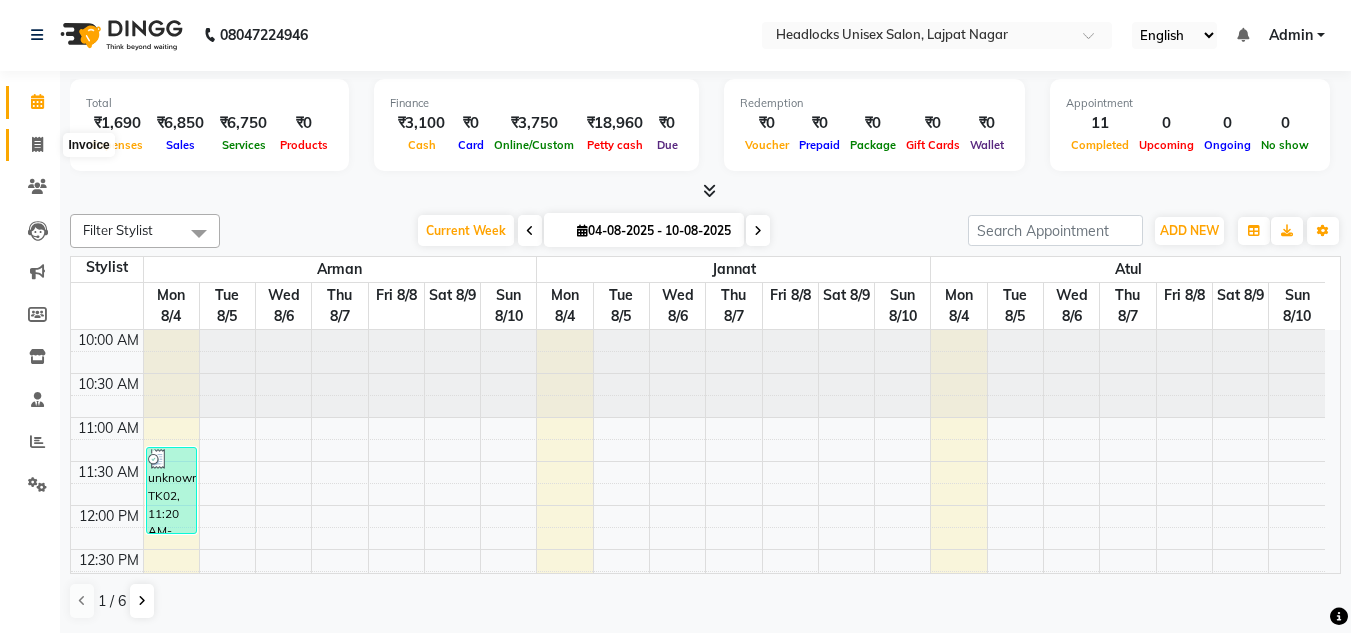 click 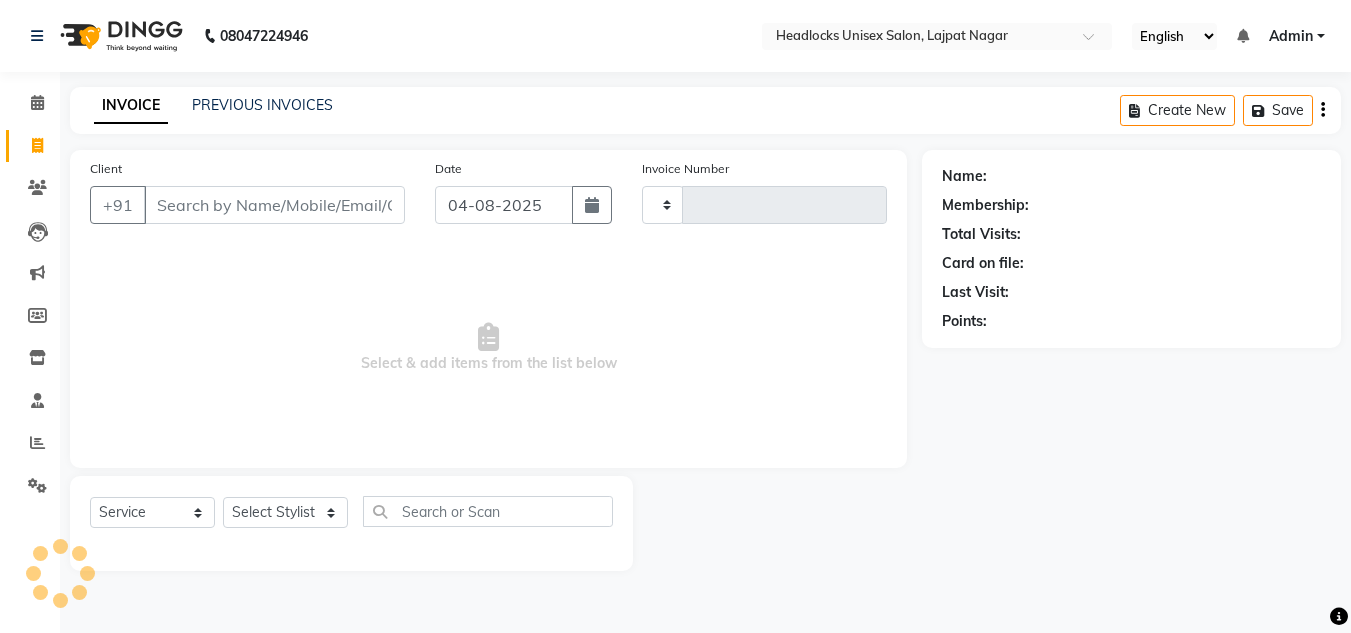 scroll, scrollTop: 0, scrollLeft: 0, axis: both 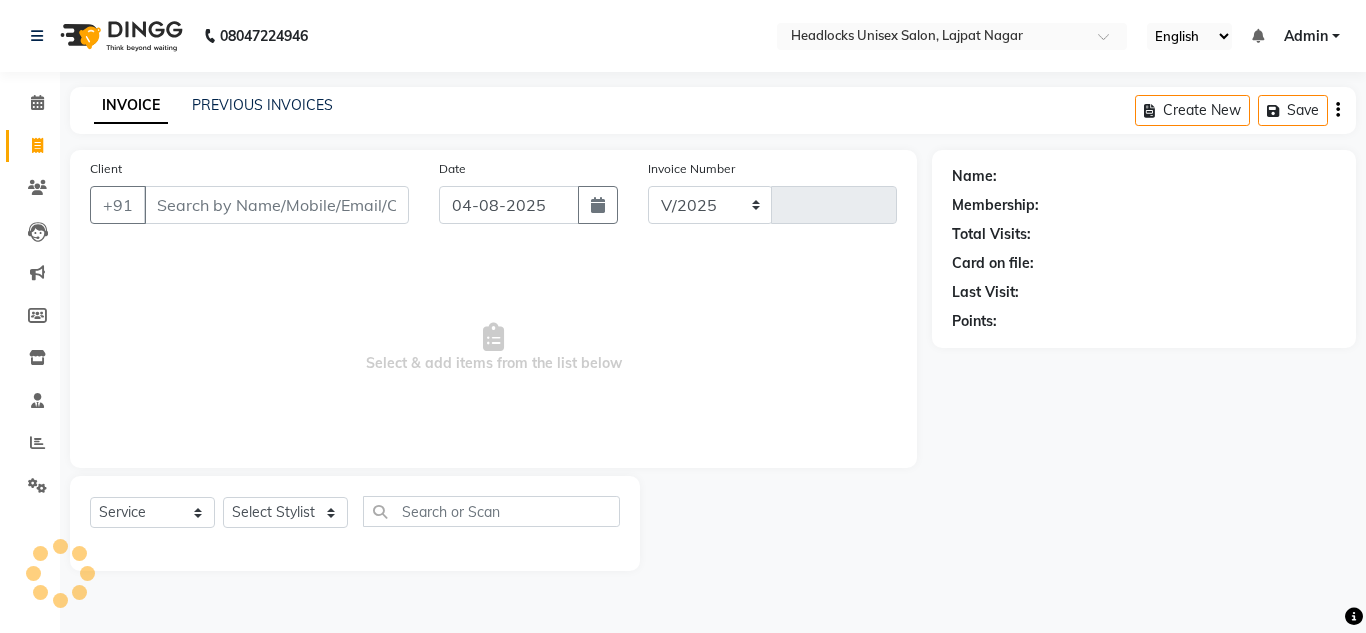 select on "6850" 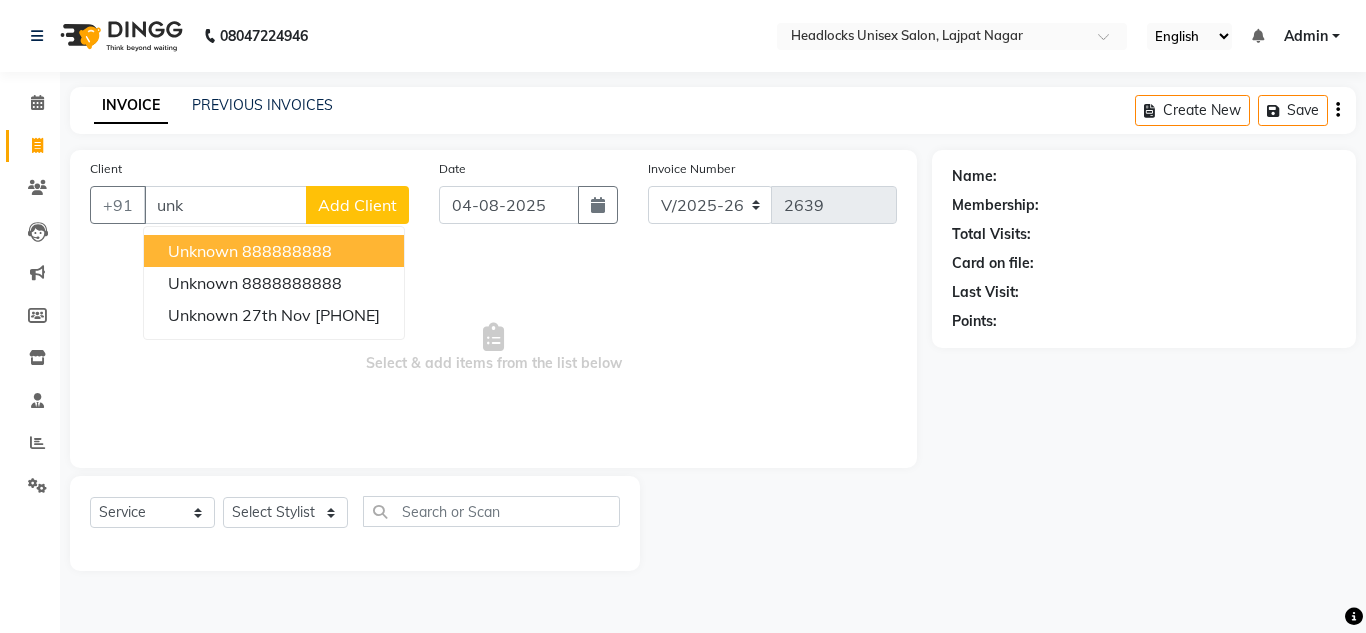 click on "unknown" at bounding box center [203, 251] 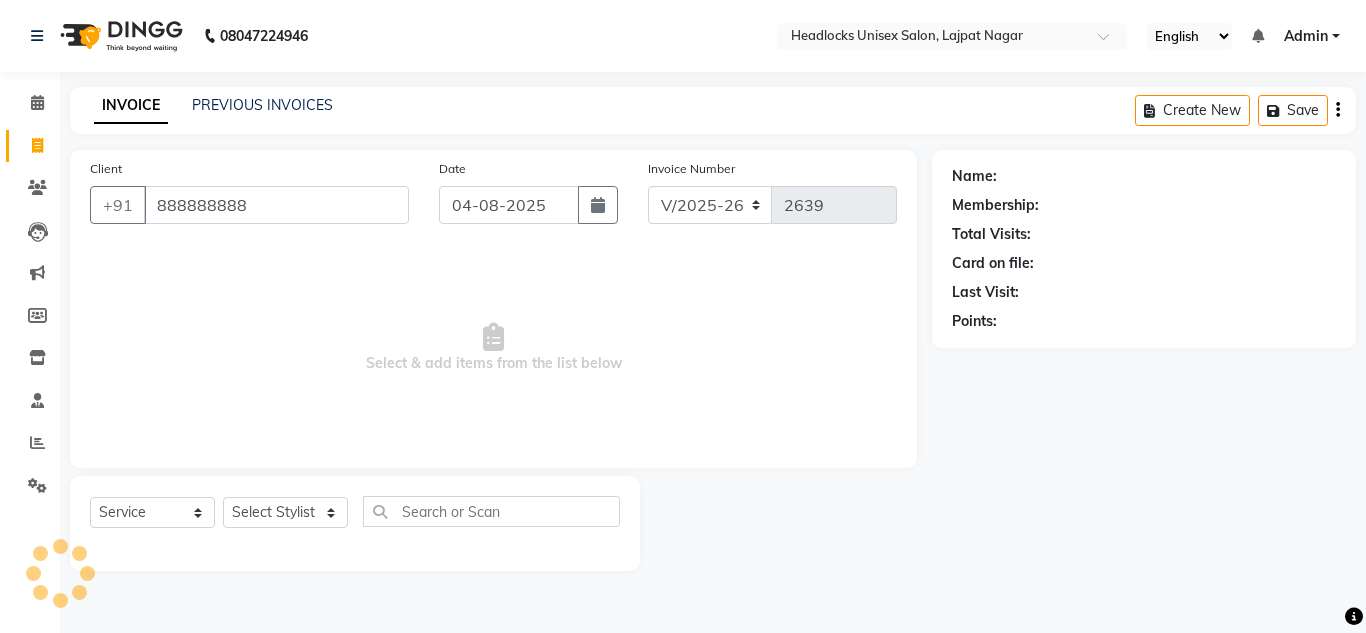 type on "888888888" 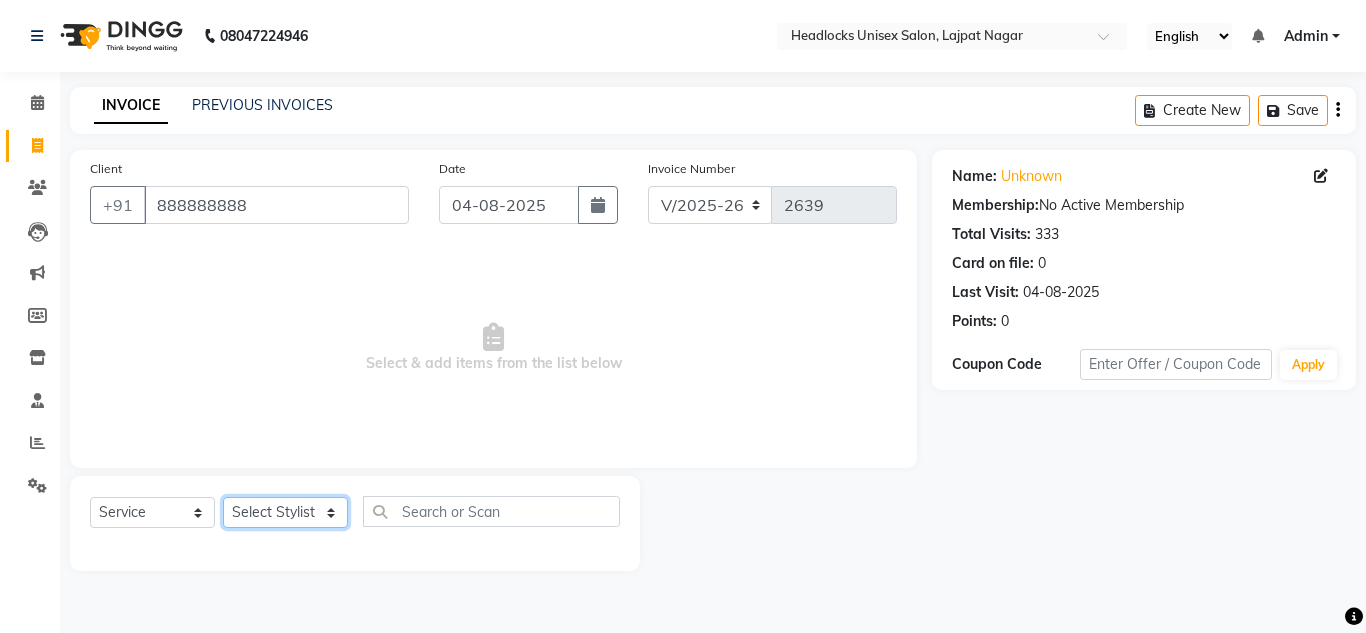 click on "Select Stylist Arman Atul Jannat Kaif Kartik Lucky Nazia Pinky Rashid Sabiya Sandeep Shankar Shavaz Malik Sudhir Suraj Vikas Vinay Roy Vinod" 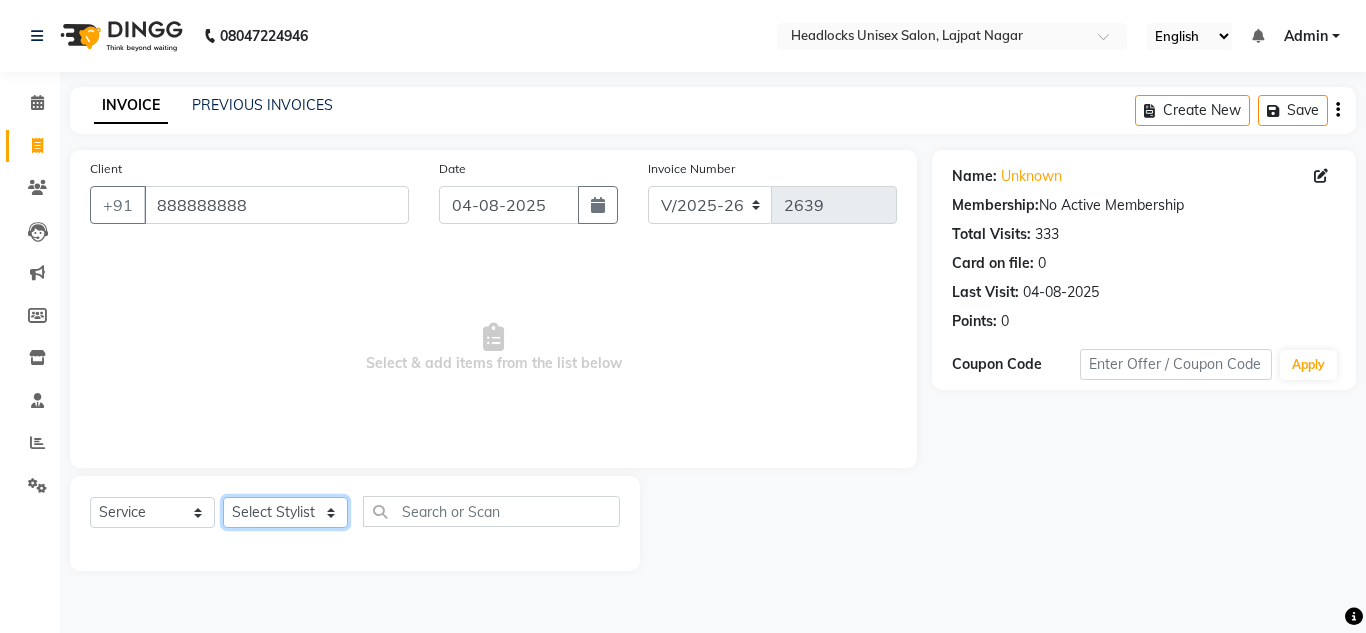 select on "66496" 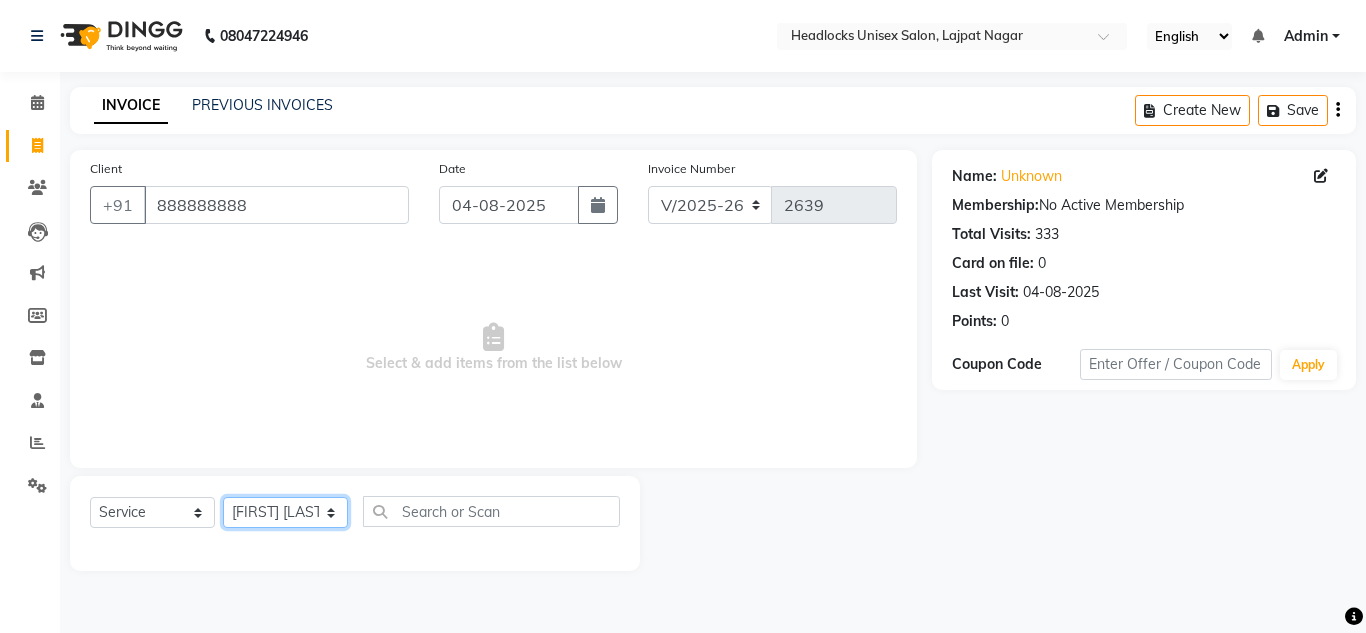 click on "Select Stylist Arman Atul Jannat Kaif Kartik Lucky Nazia Pinky Rashid Sabiya Sandeep Shankar Shavaz Malik Sudhir Suraj Vikas Vinay Roy Vinod" 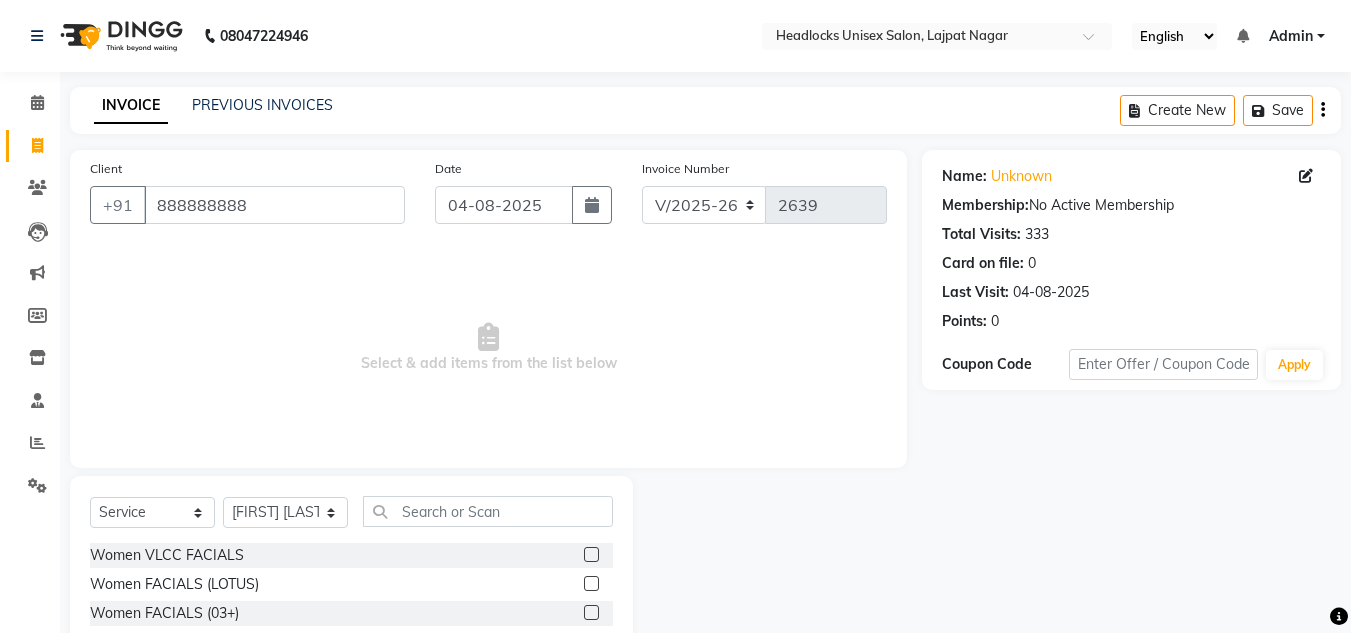 click on "Select & add items from the list below" at bounding box center [488, 348] 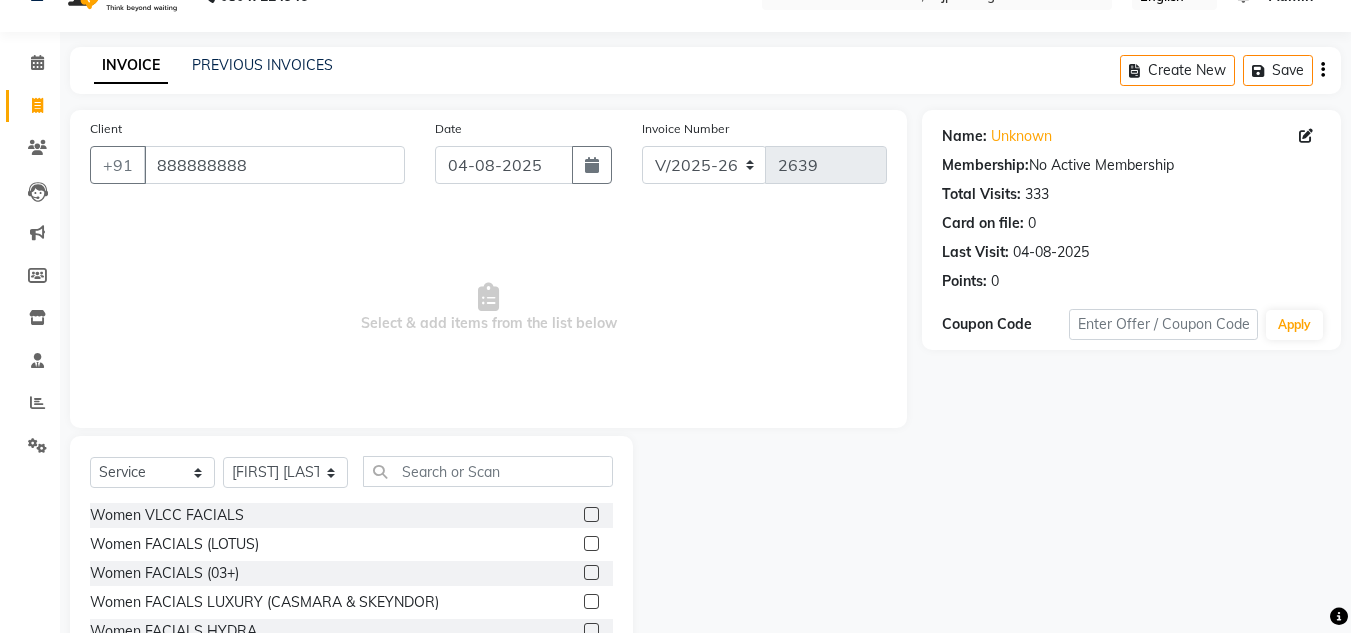scroll, scrollTop: 168, scrollLeft: 0, axis: vertical 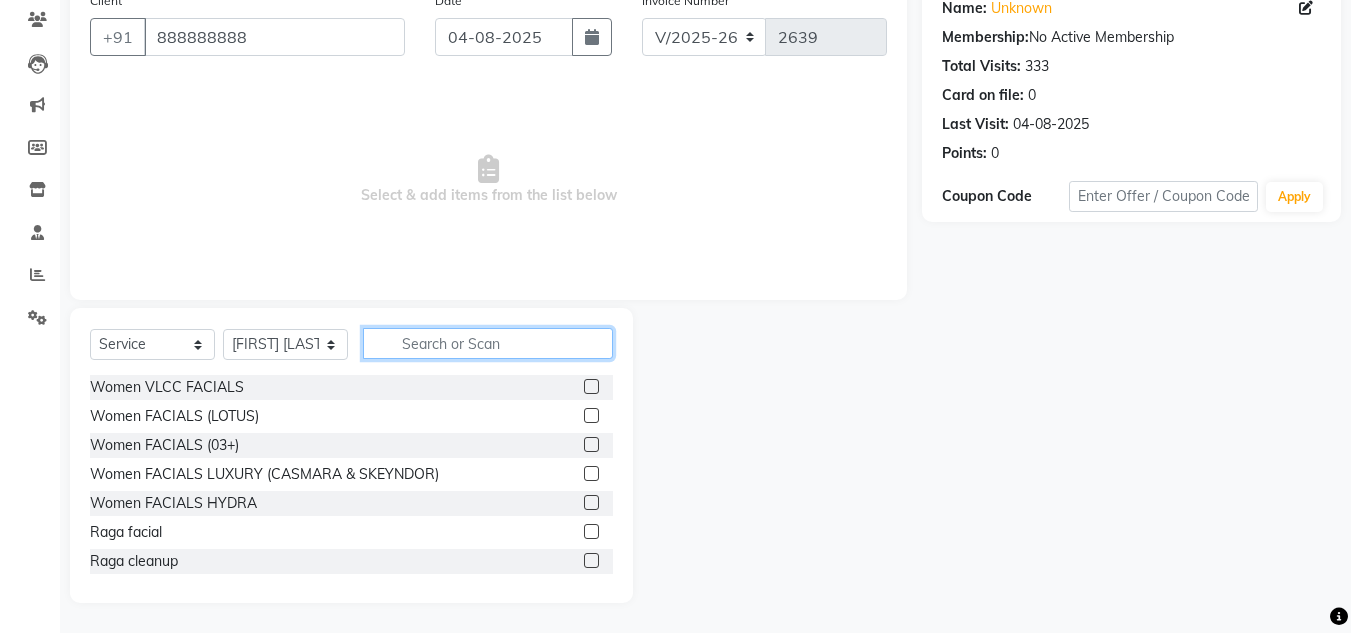 click 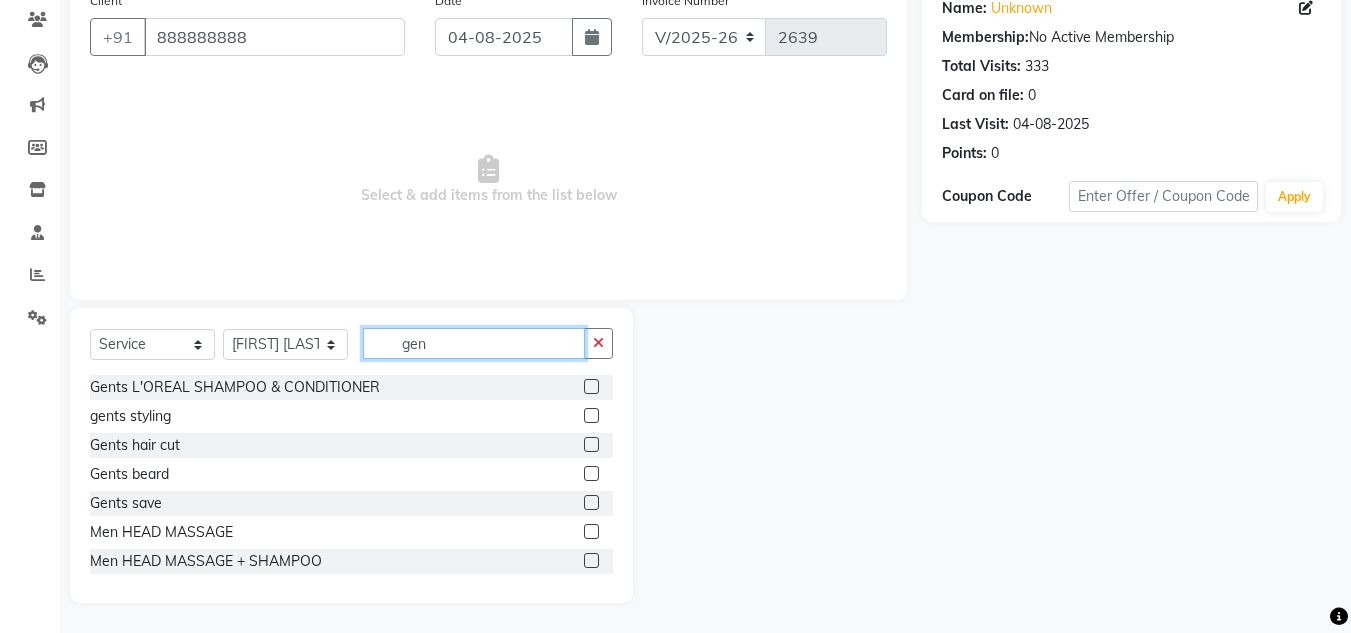 scroll, scrollTop: 142, scrollLeft: 0, axis: vertical 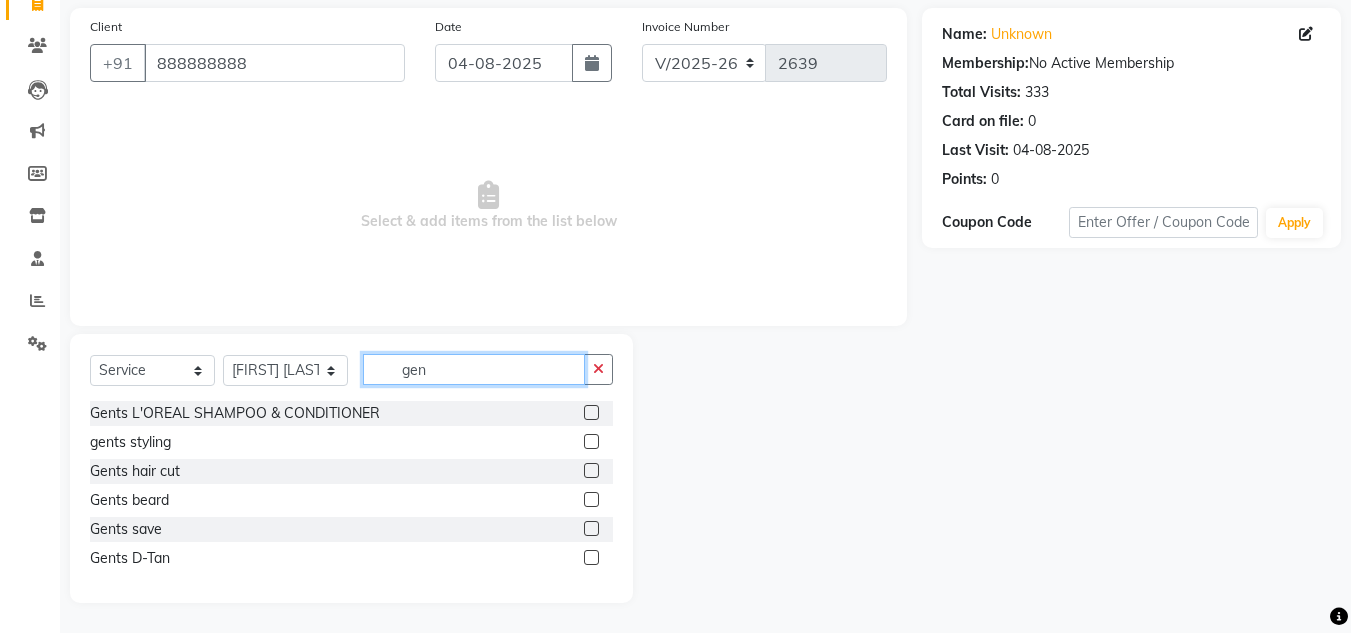 type on "gen" 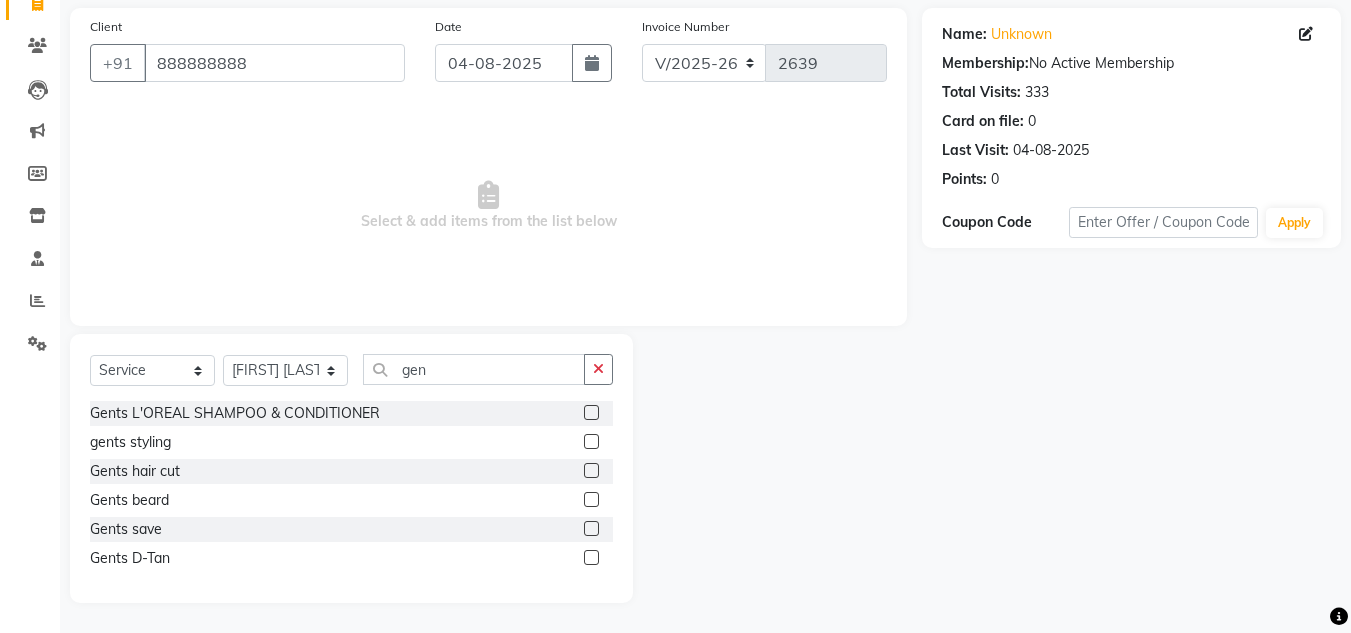 click 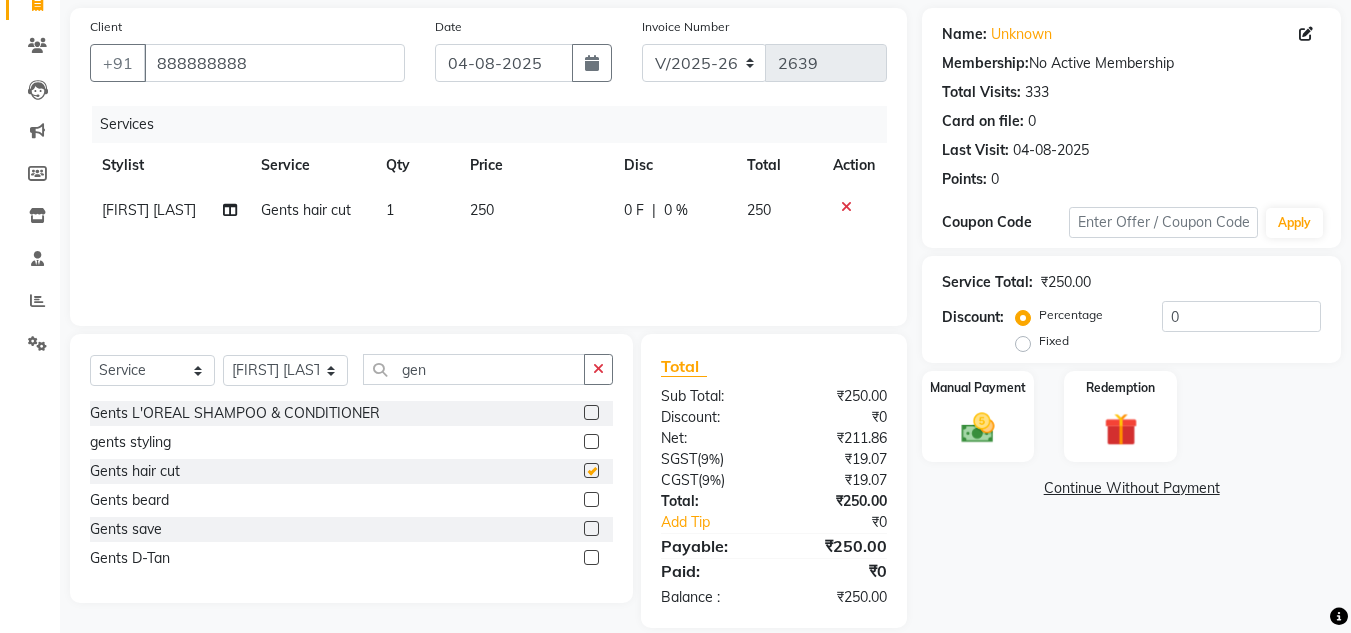 checkbox on "false" 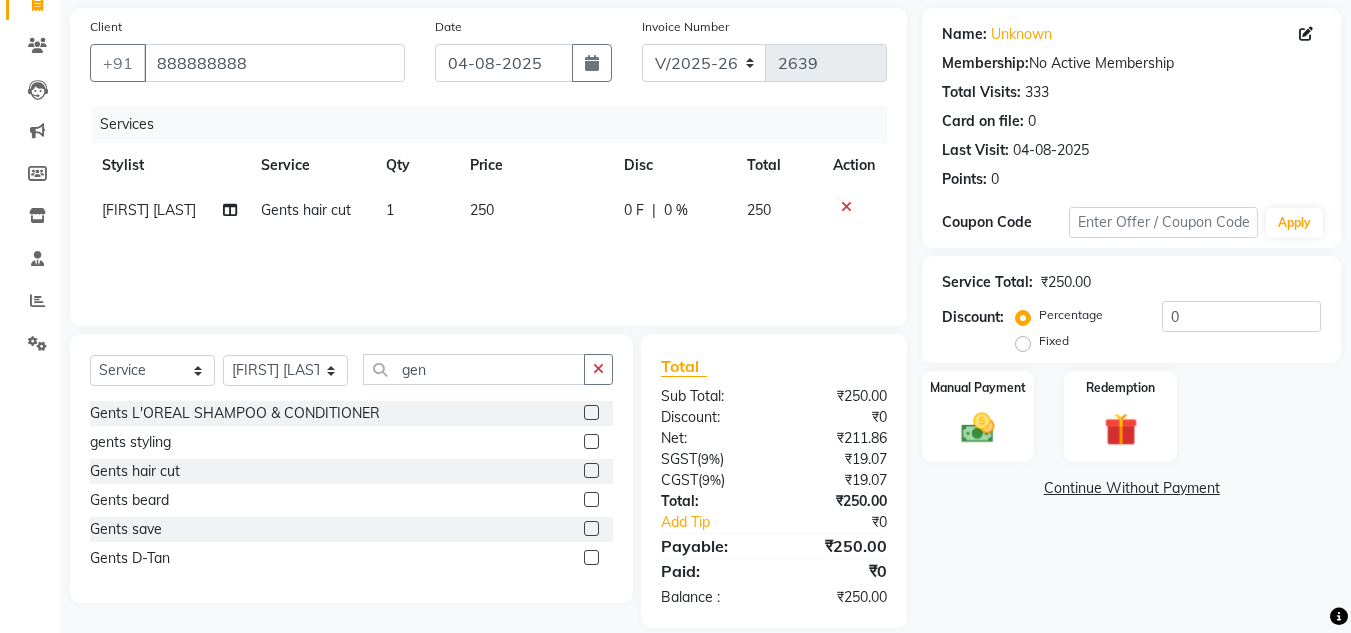 click 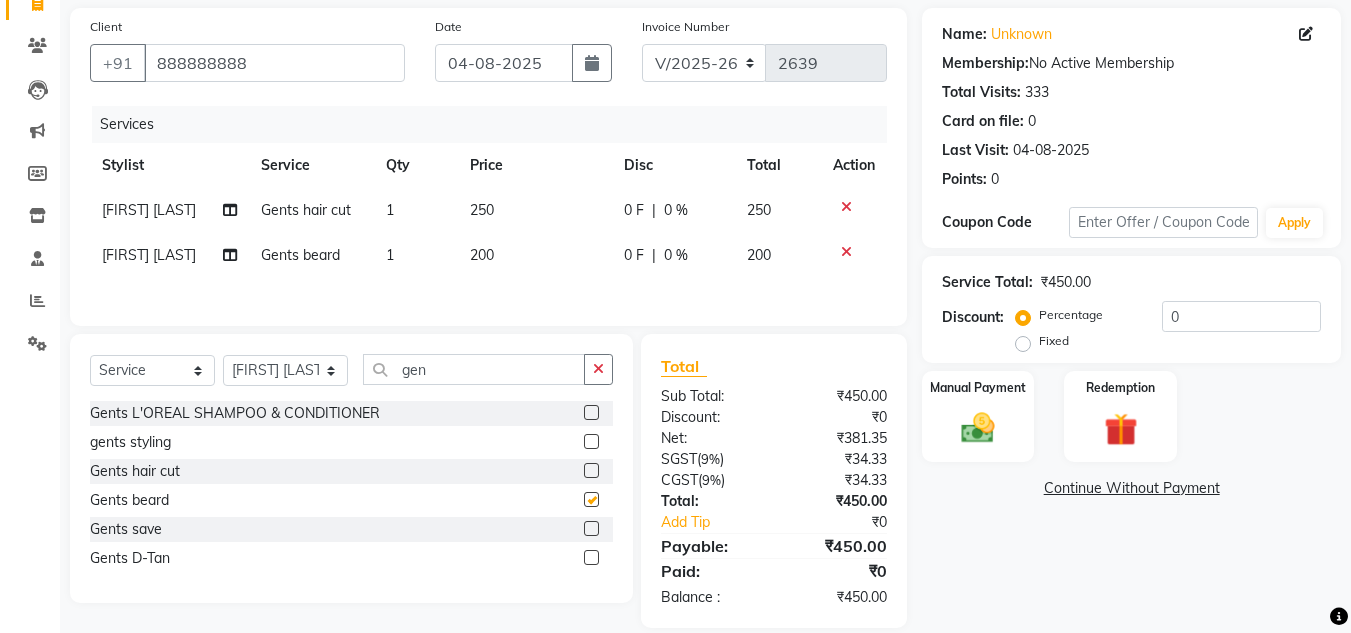 checkbox on "false" 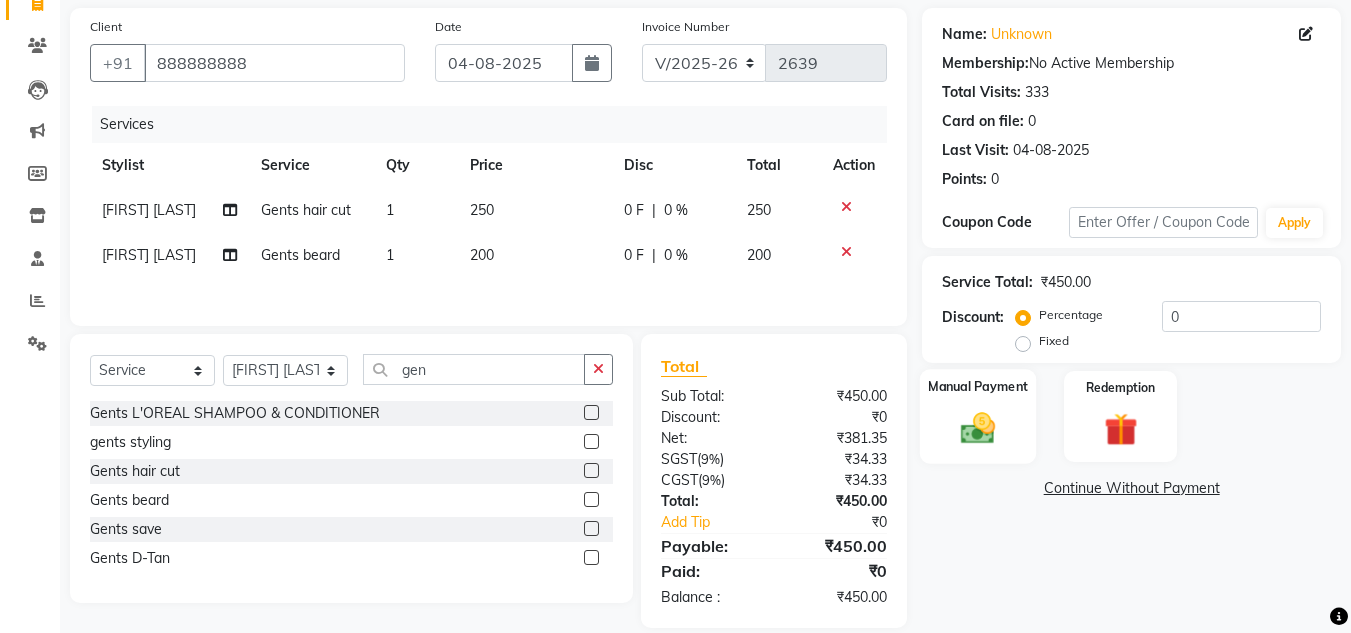 click 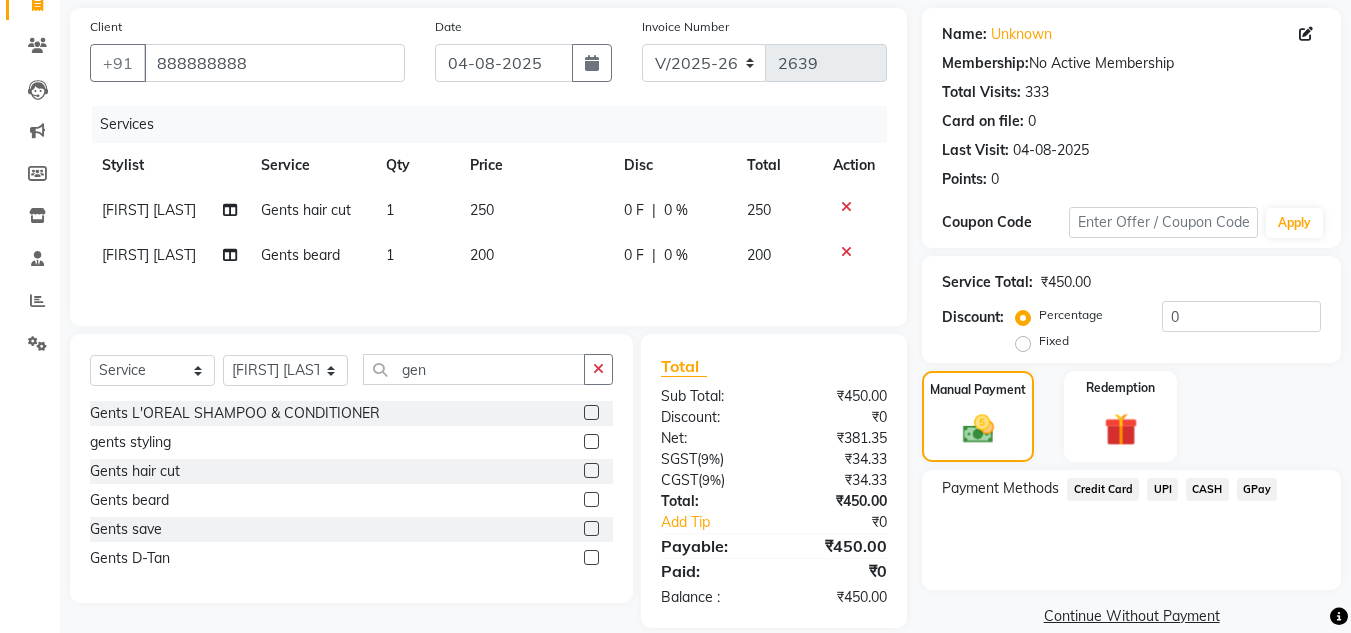 click on "Manual Payment Redemption" 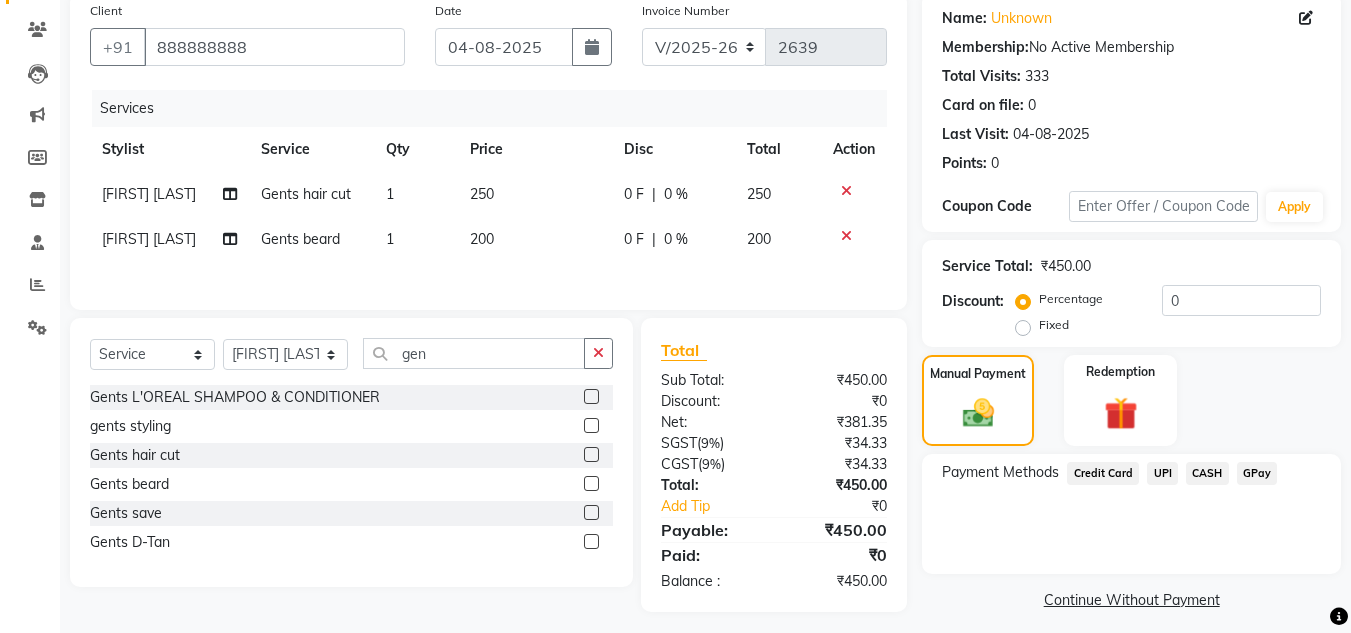 scroll, scrollTop: 170, scrollLeft: 0, axis: vertical 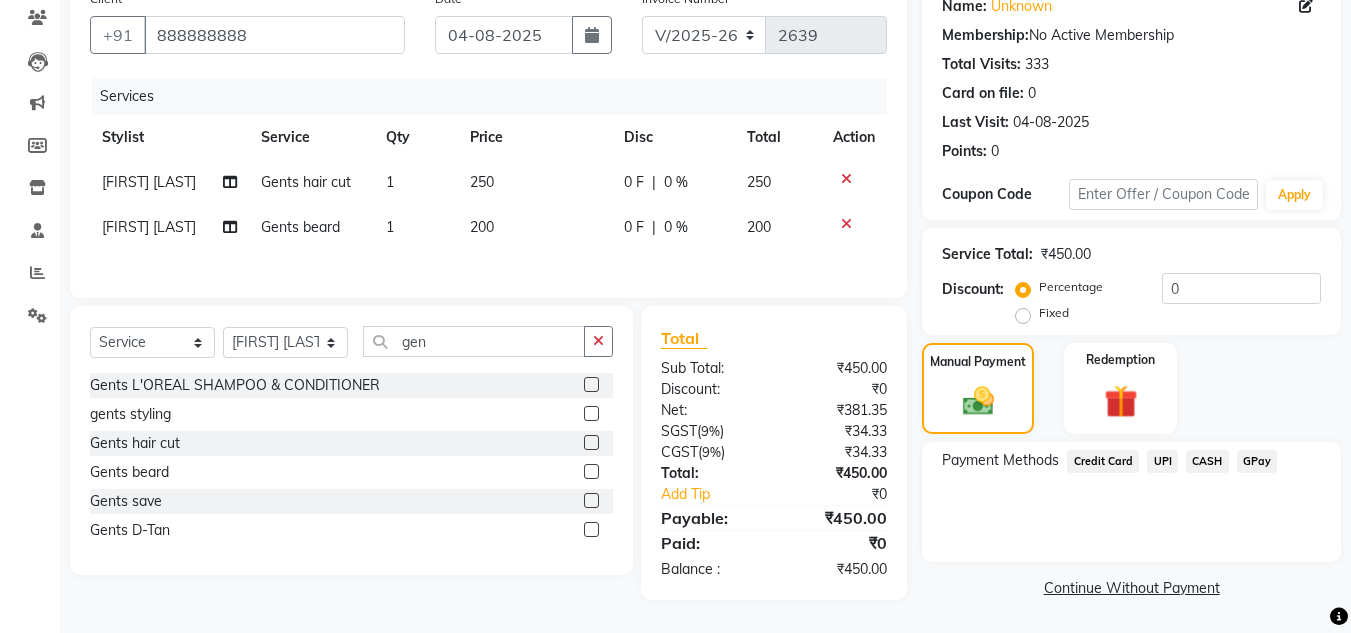 click on "CASH" 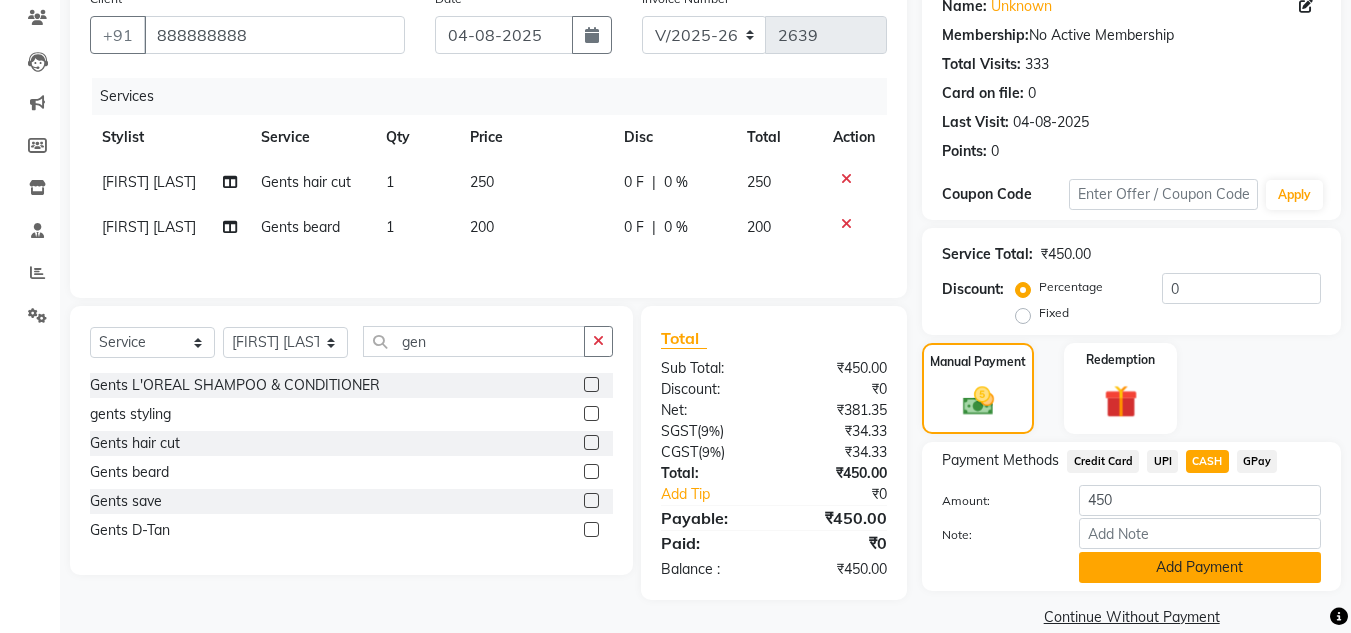 click on "Add Payment" 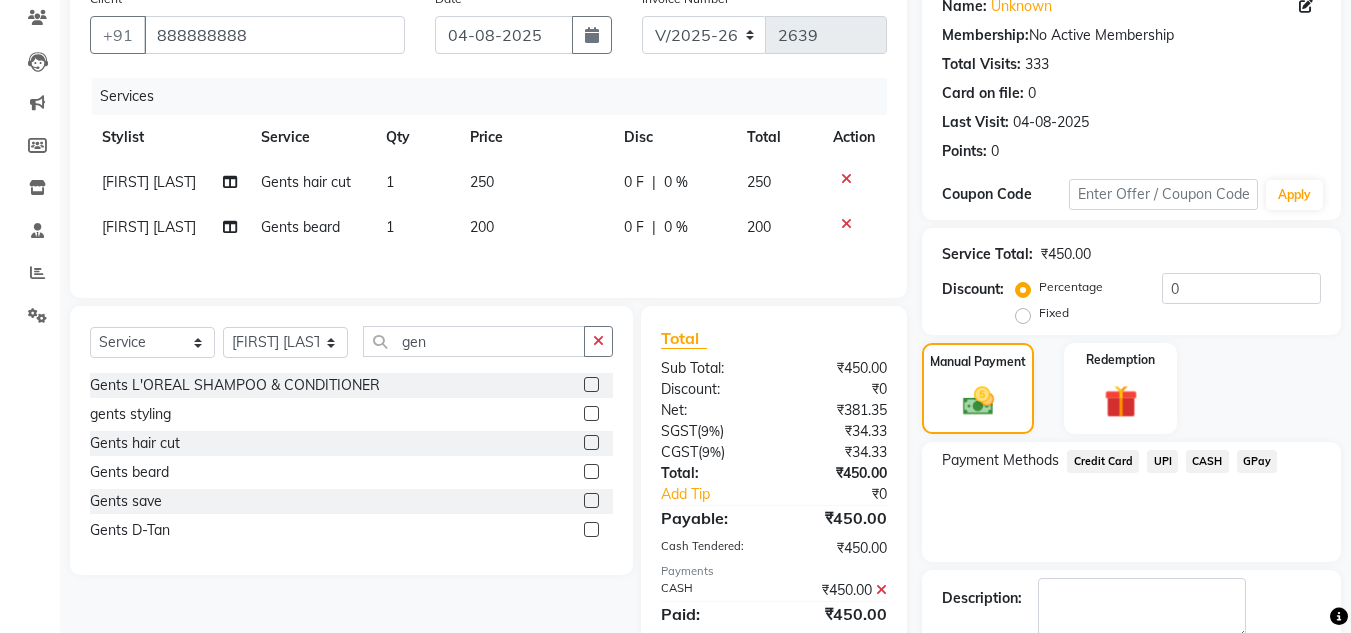 click on "Payment Methods  Credit Card   UPI   CASH   GPay" 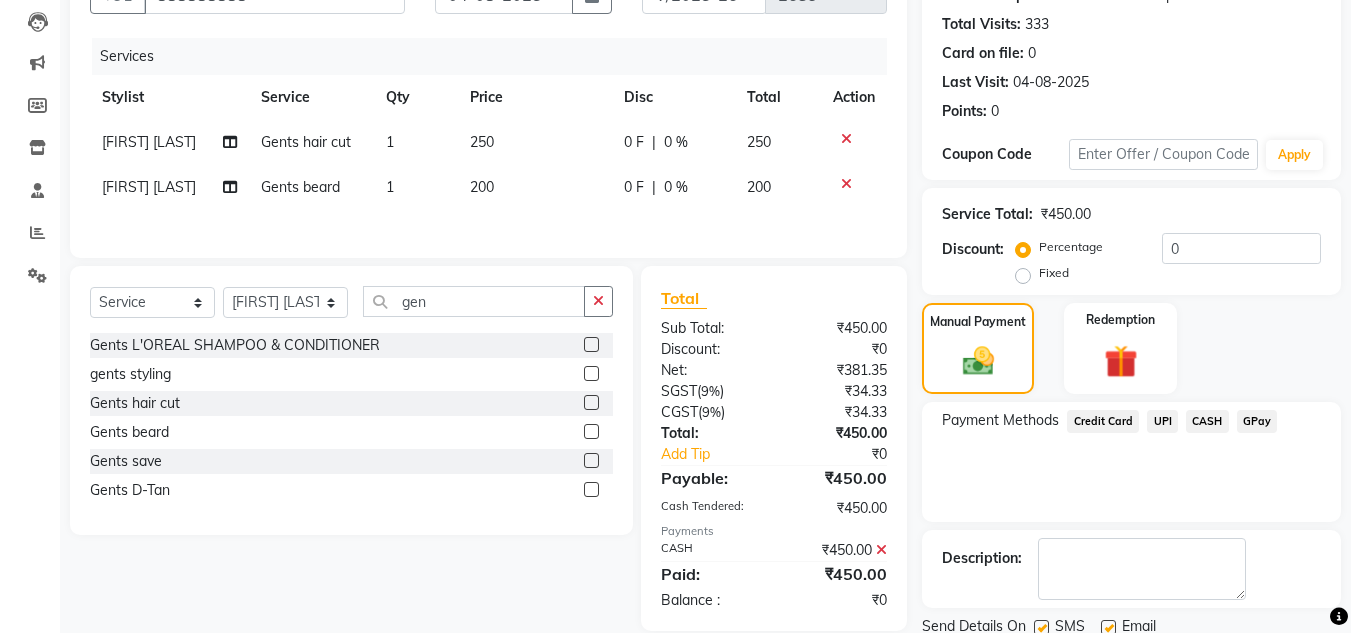 scroll, scrollTop: 283, scrollLeft: 0, axis: vertical 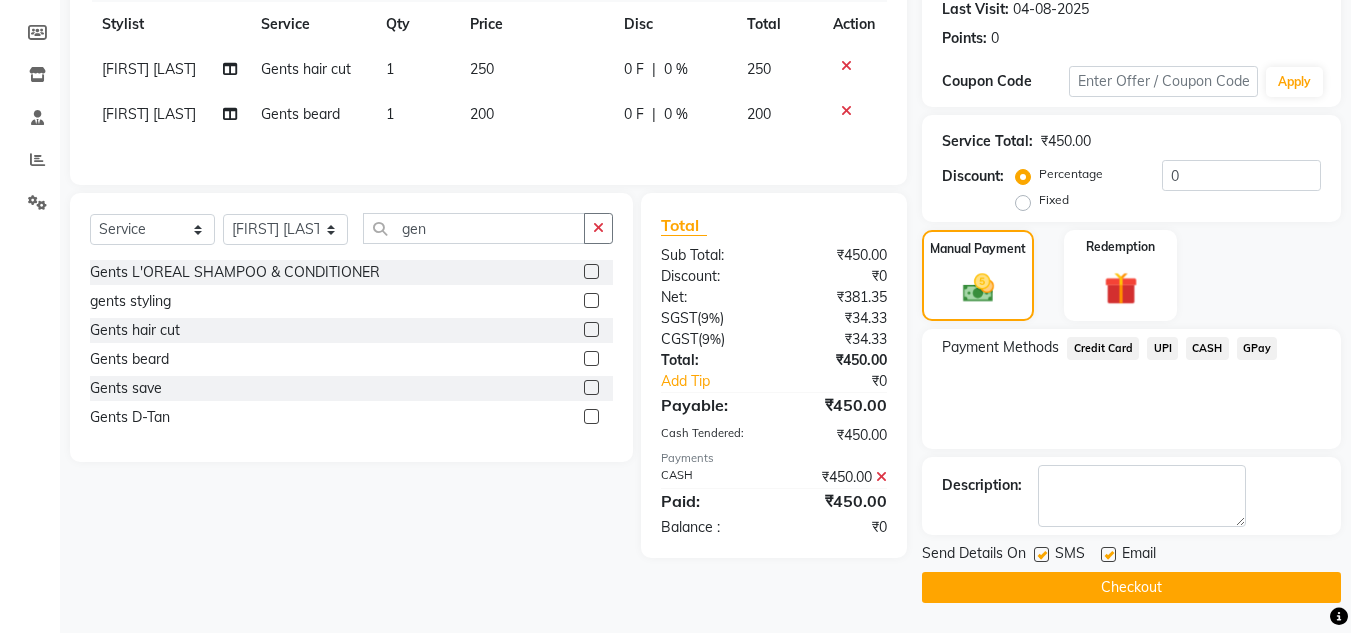 click on "Checkout" 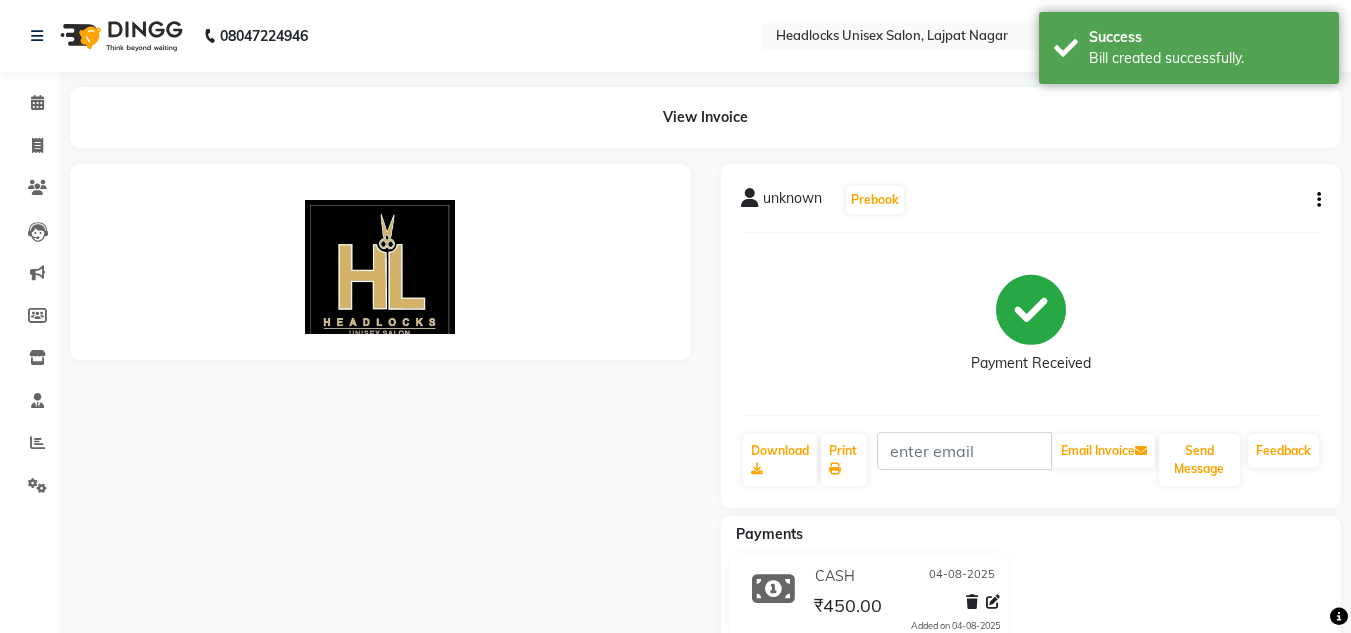 scroll, scrollTop: 0, scrollLeft: 0, axis: both 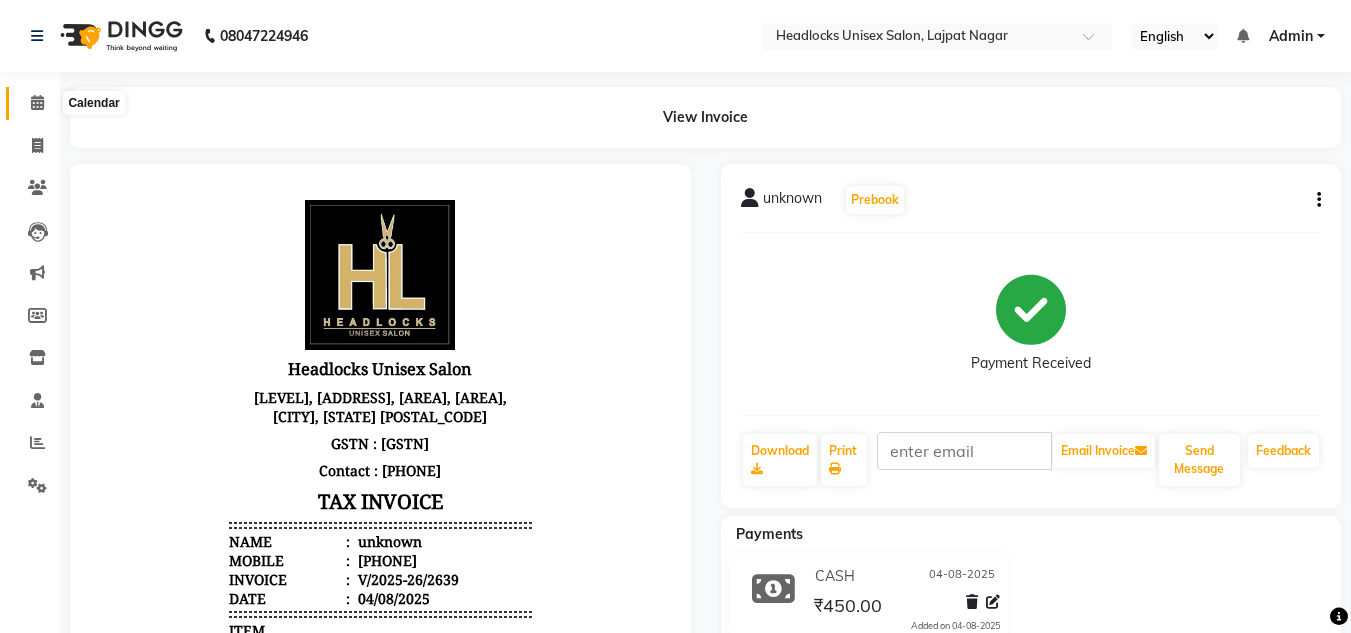 click 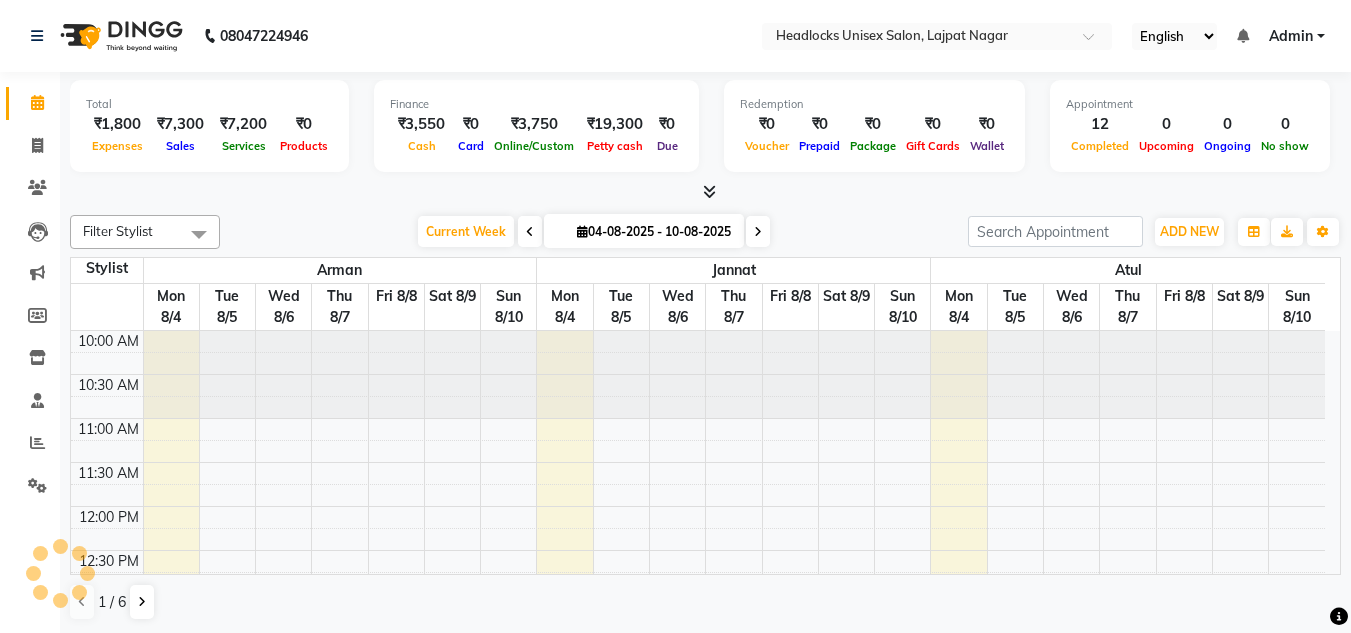 scroll, scrollTop: 0, scrollLeft: 0, axis: both 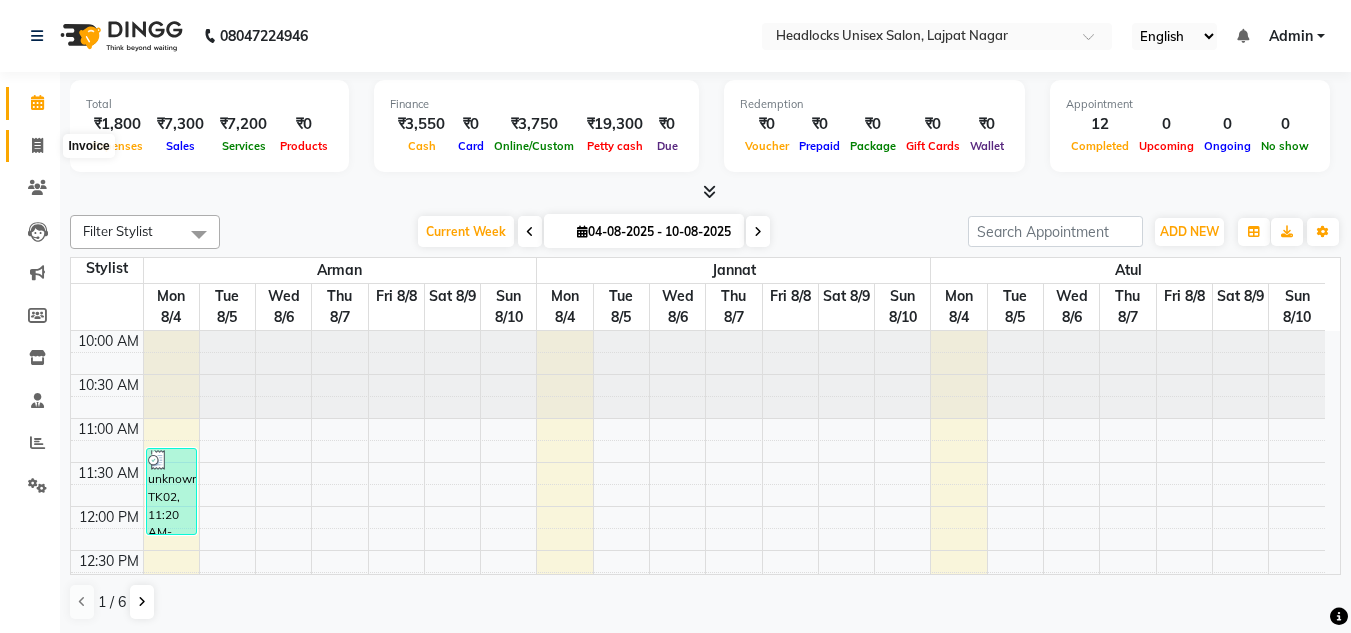 click 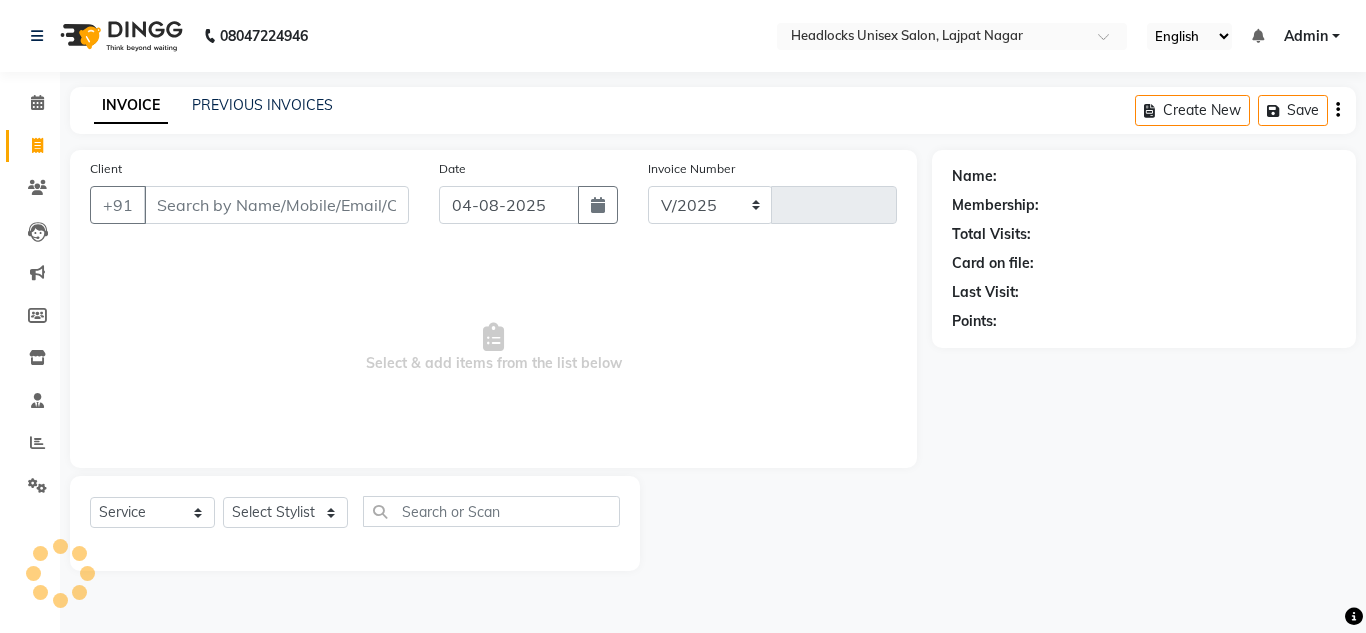 select on "6850" 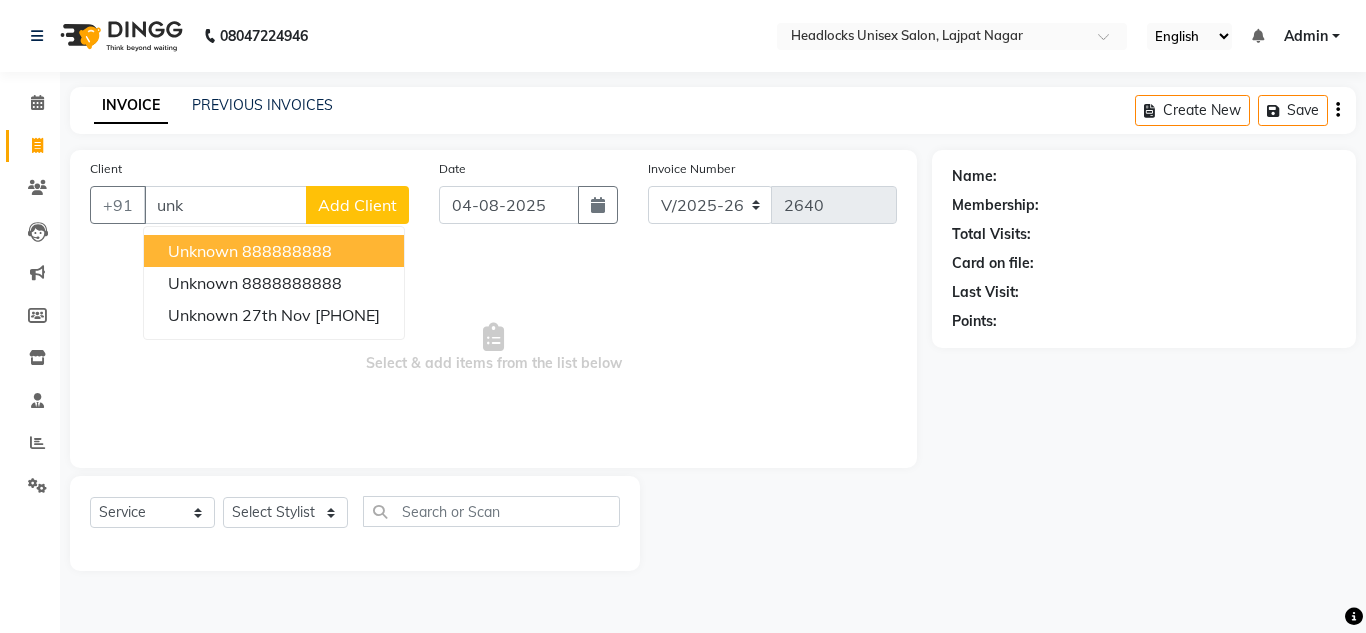 click on "unknown" at bounding box center (203, 251) 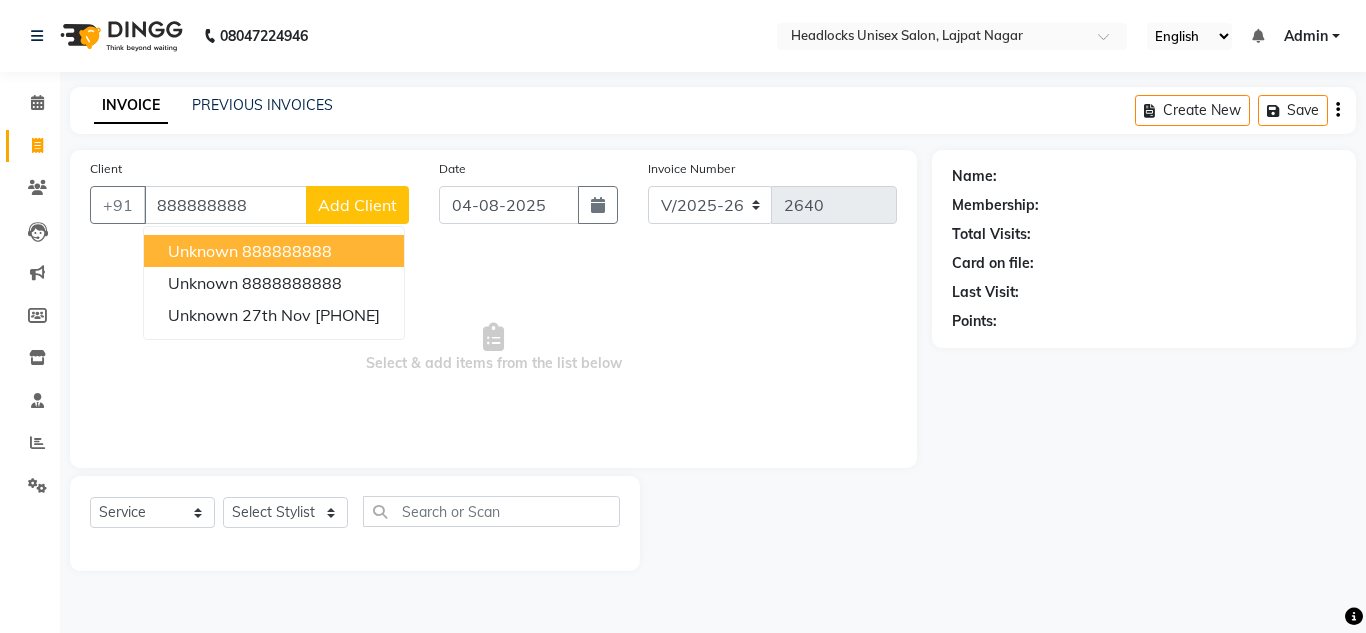 type on "888888888" 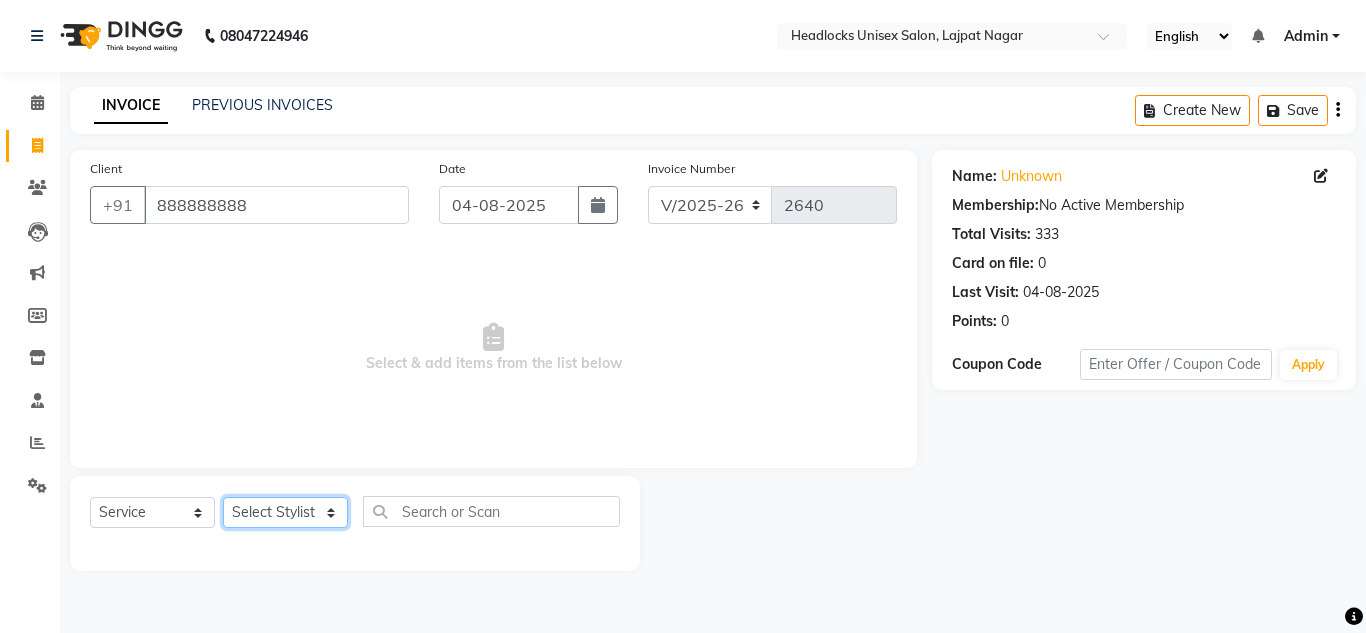 click on "Select Stylist Arman Atul Jannat Kaif Kartik Lucky Nazia Pinky Rashid Sabiya Sandeep Shankar Shavaz Malik Sudhir Suraj Vikas Vinay Roy Vinod" 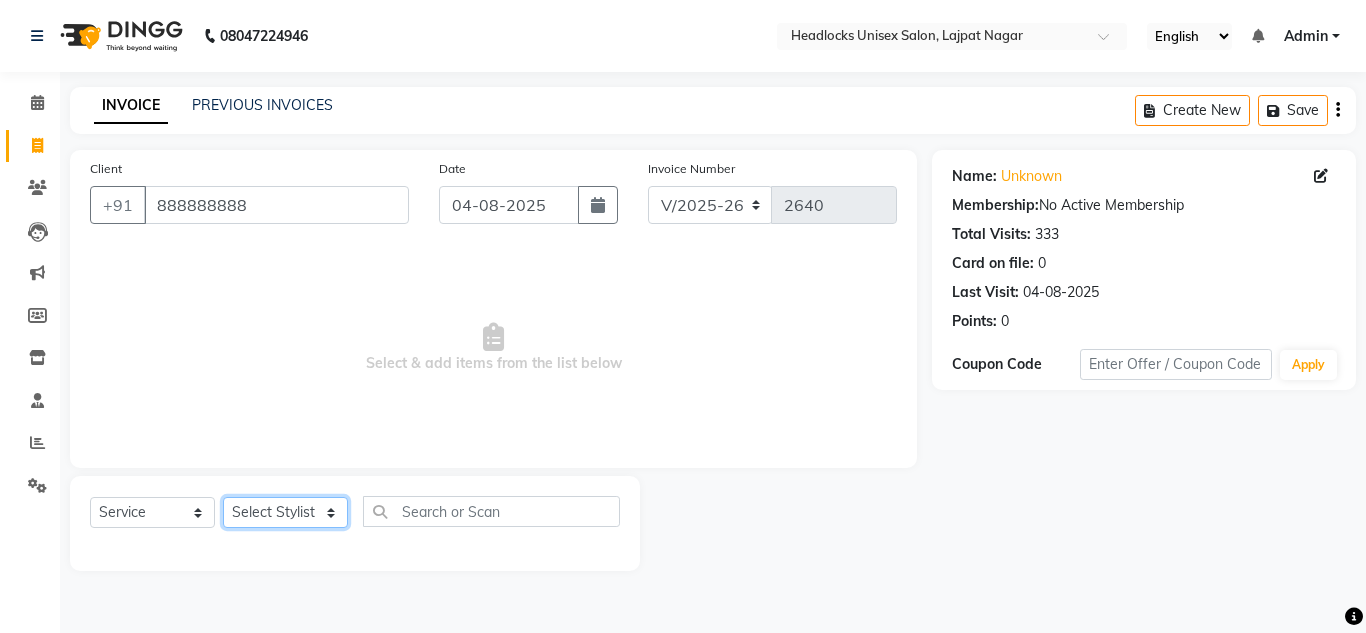 select on "[POSTAL_CODE]" 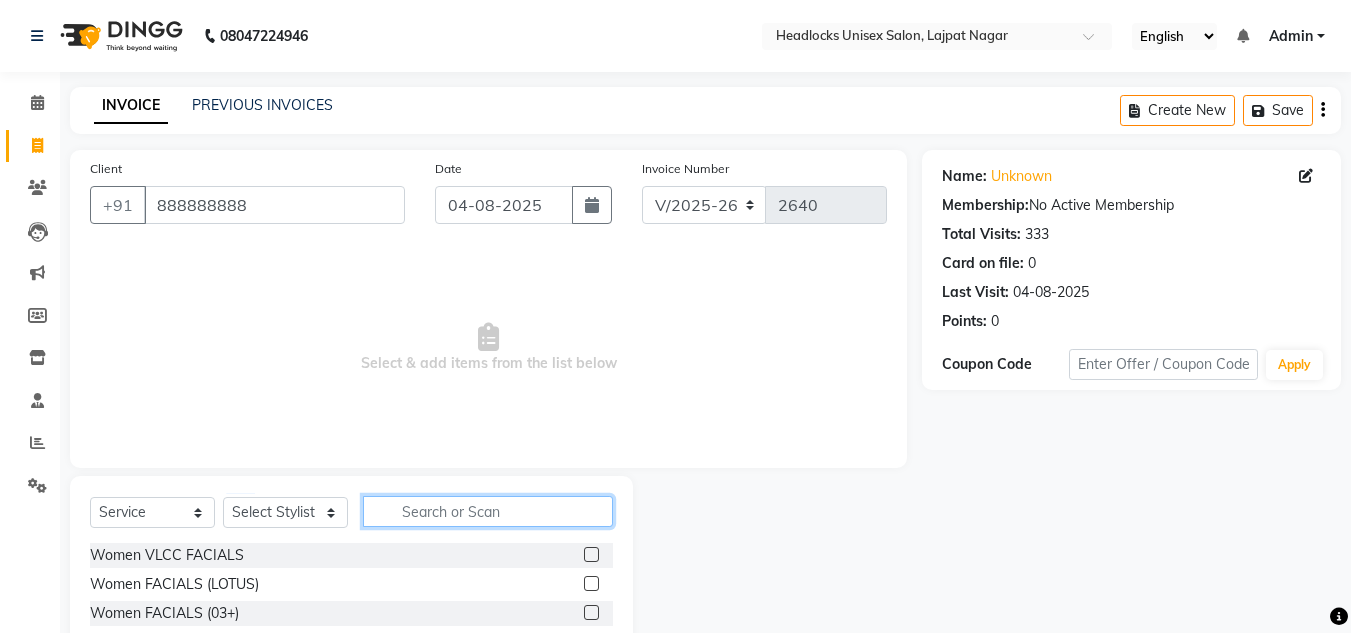 click 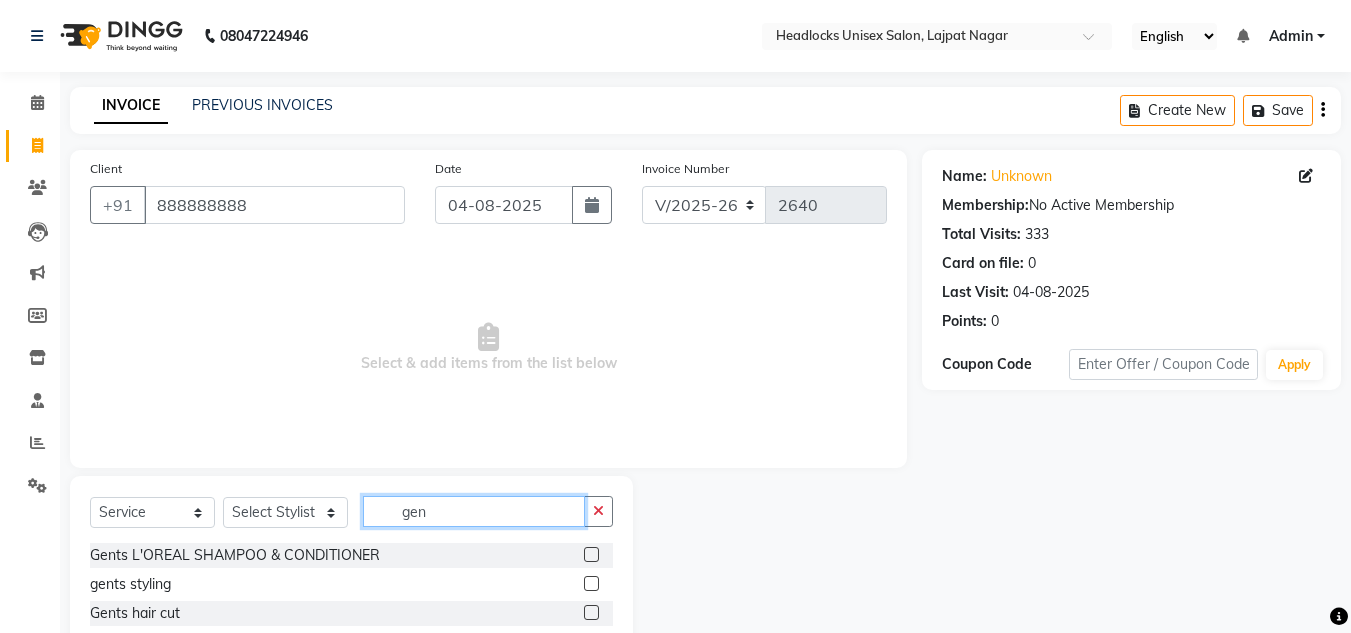 scroll, scrollTop: 142, scrollLeft: 0, axis: vertical 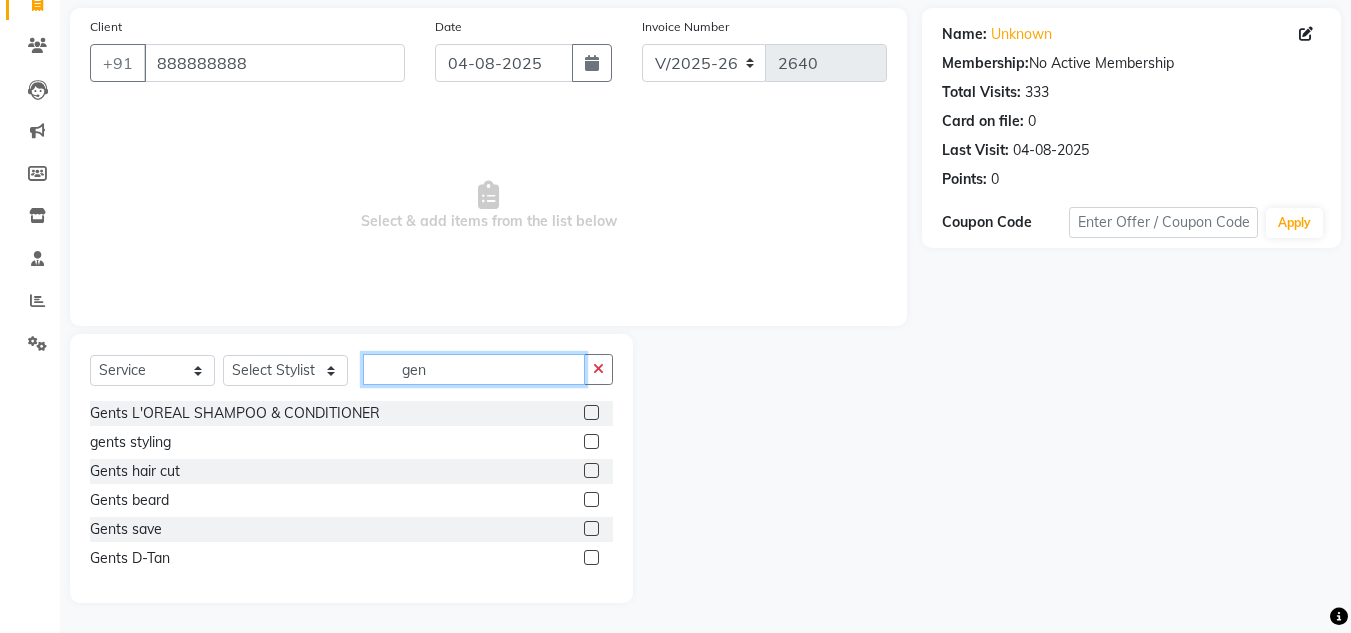 type on "gen" 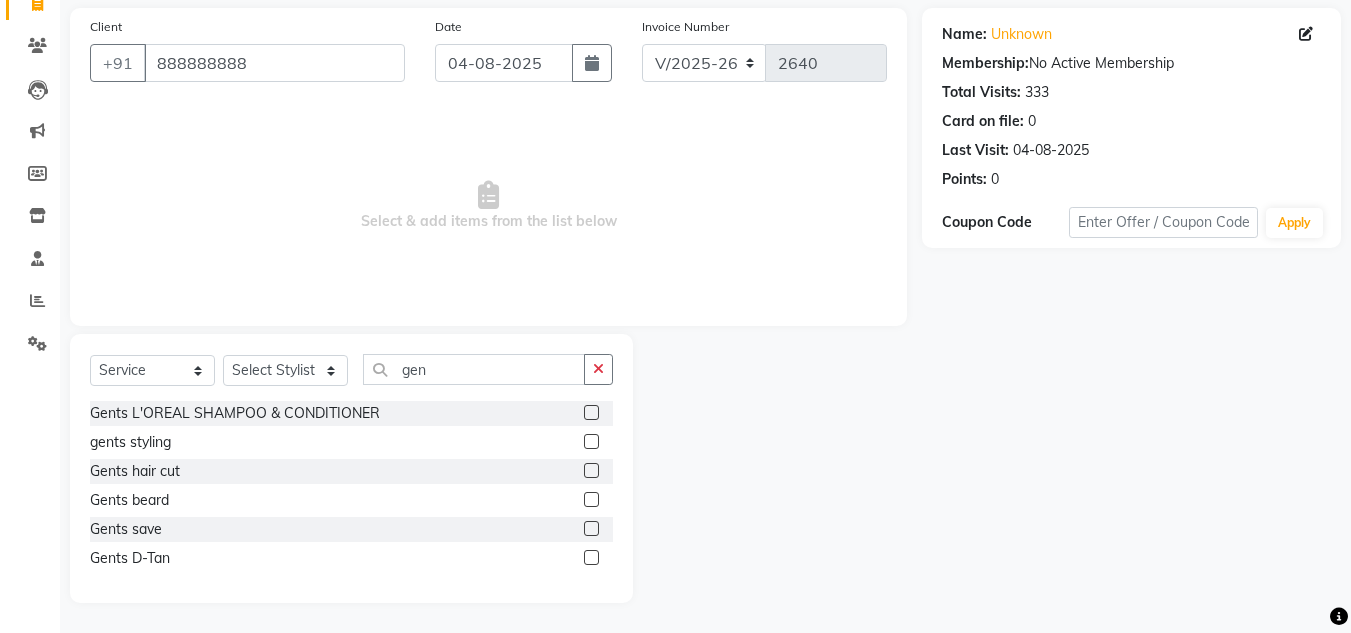 click 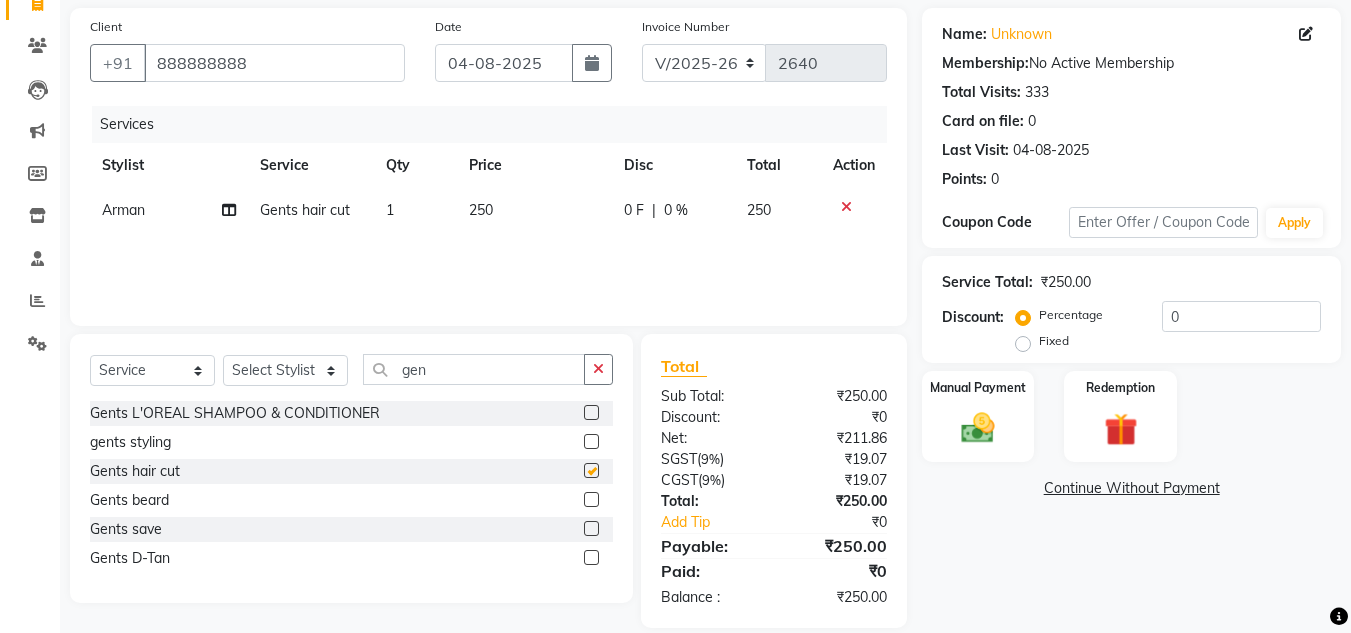 checkbox on "false" 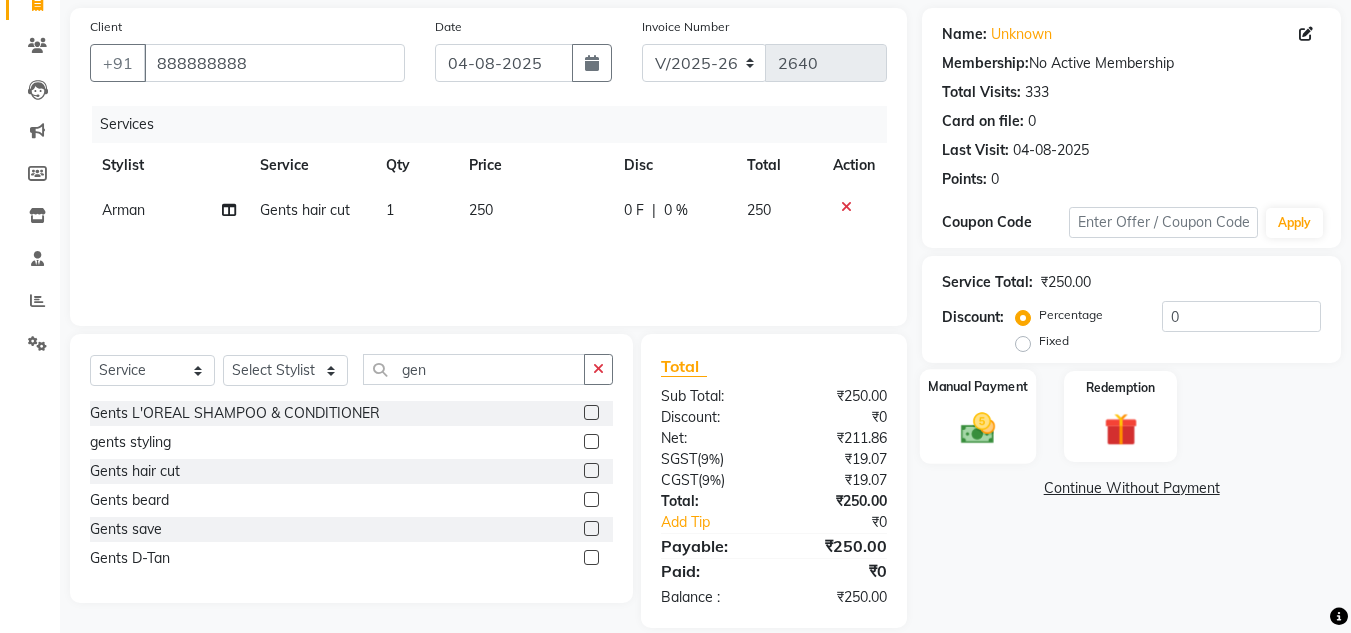 click 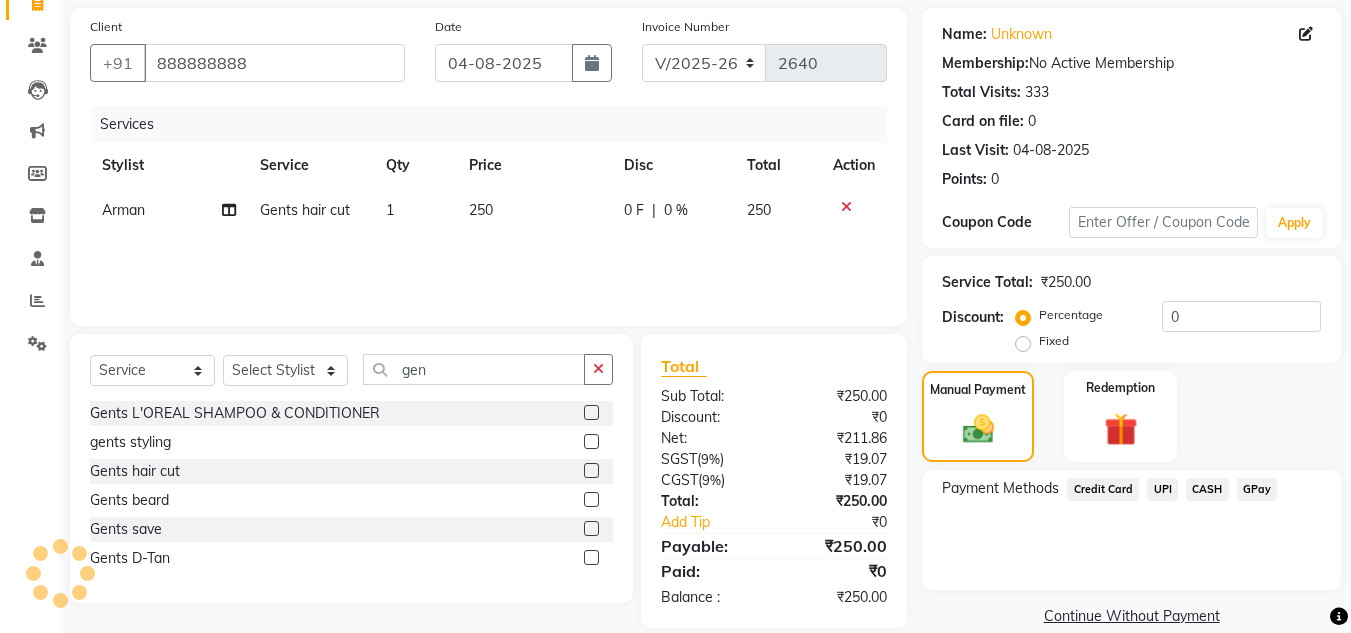 click on "UPI" 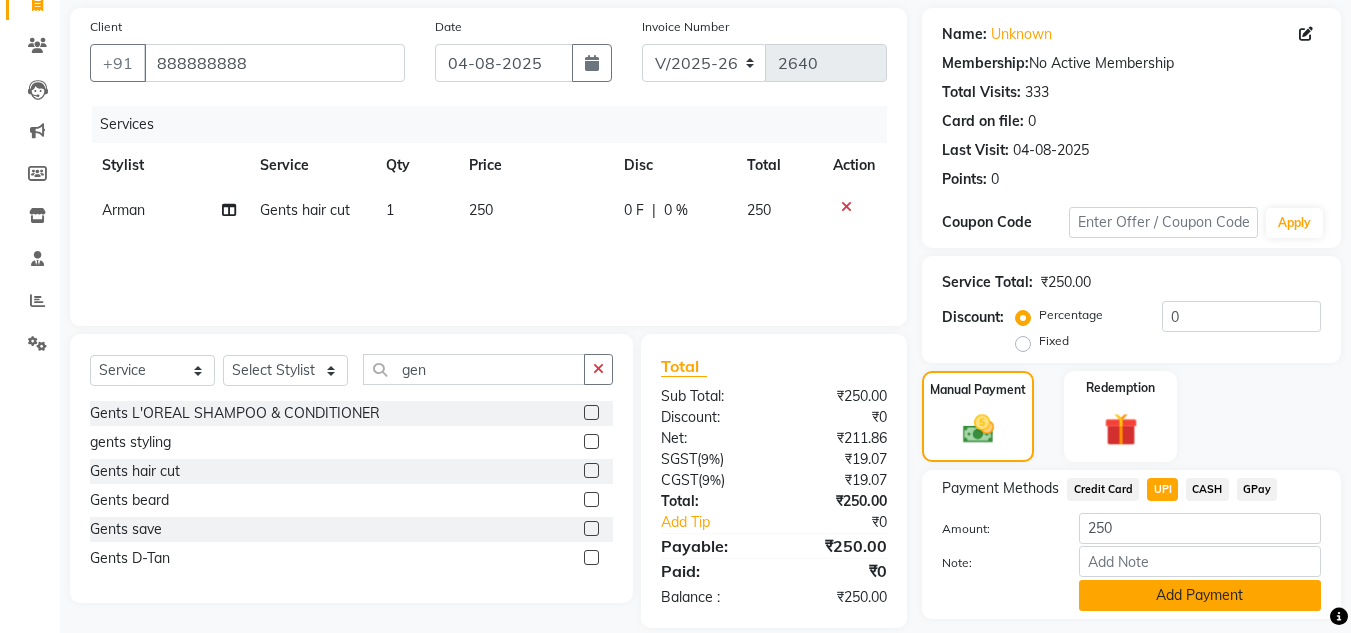 click on "Add Payment" 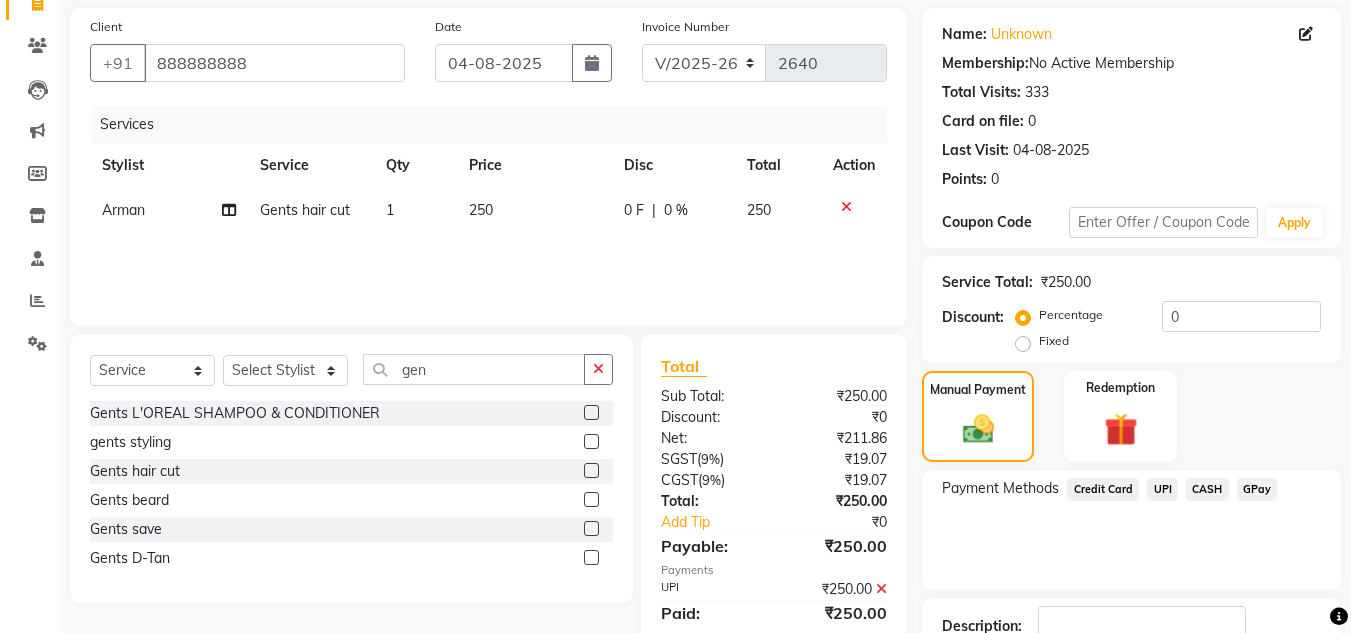 scroll, scrollTop: 283, scrollLeft: 0, axis: vertical 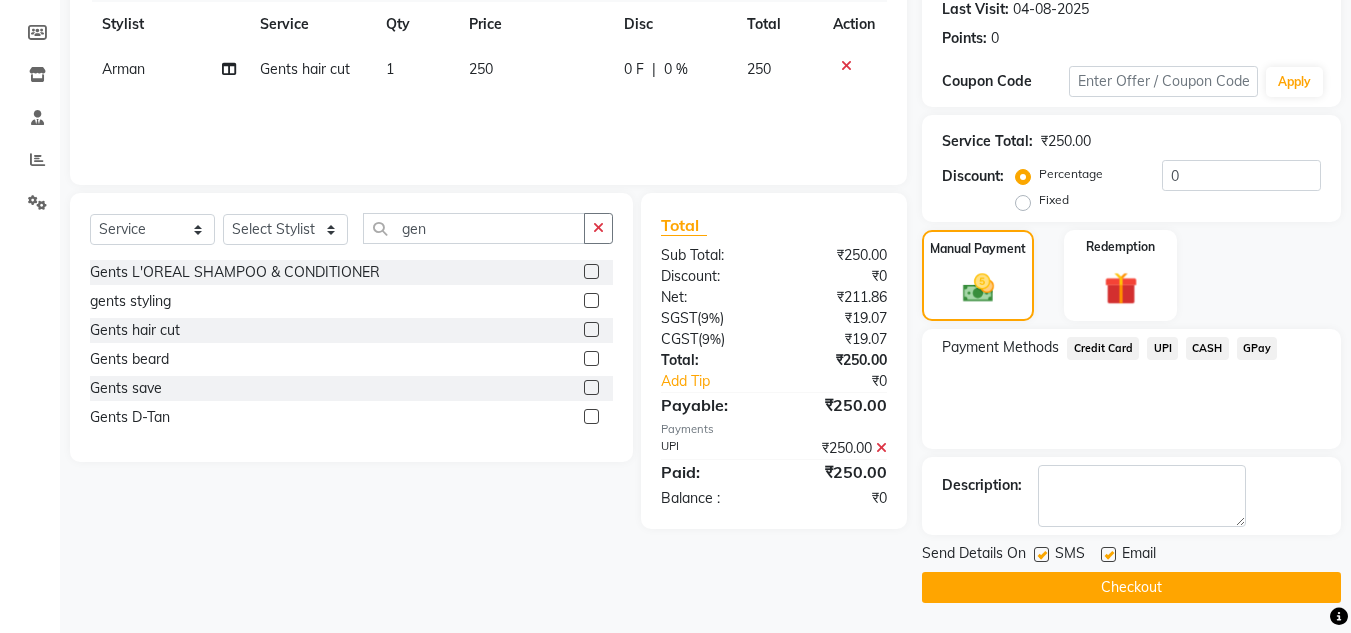 click on "Checkout" 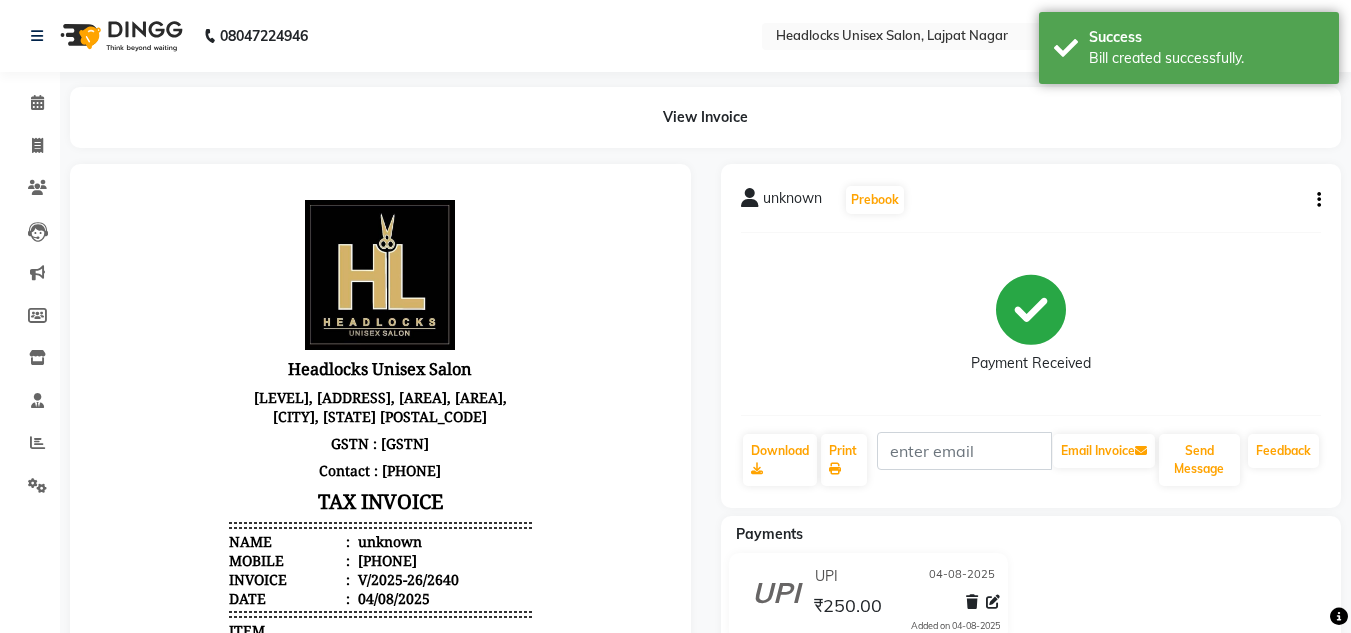 scroll, scrollTop: 0, scrollLeft: 0, axis: both 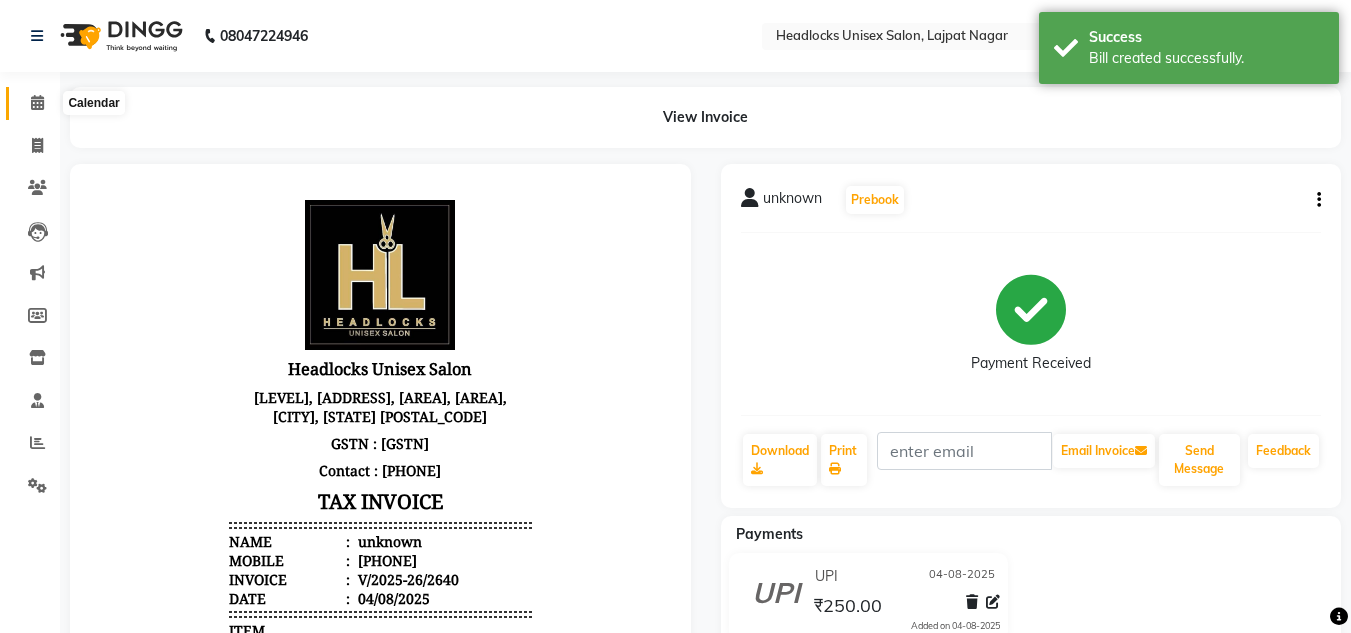 click 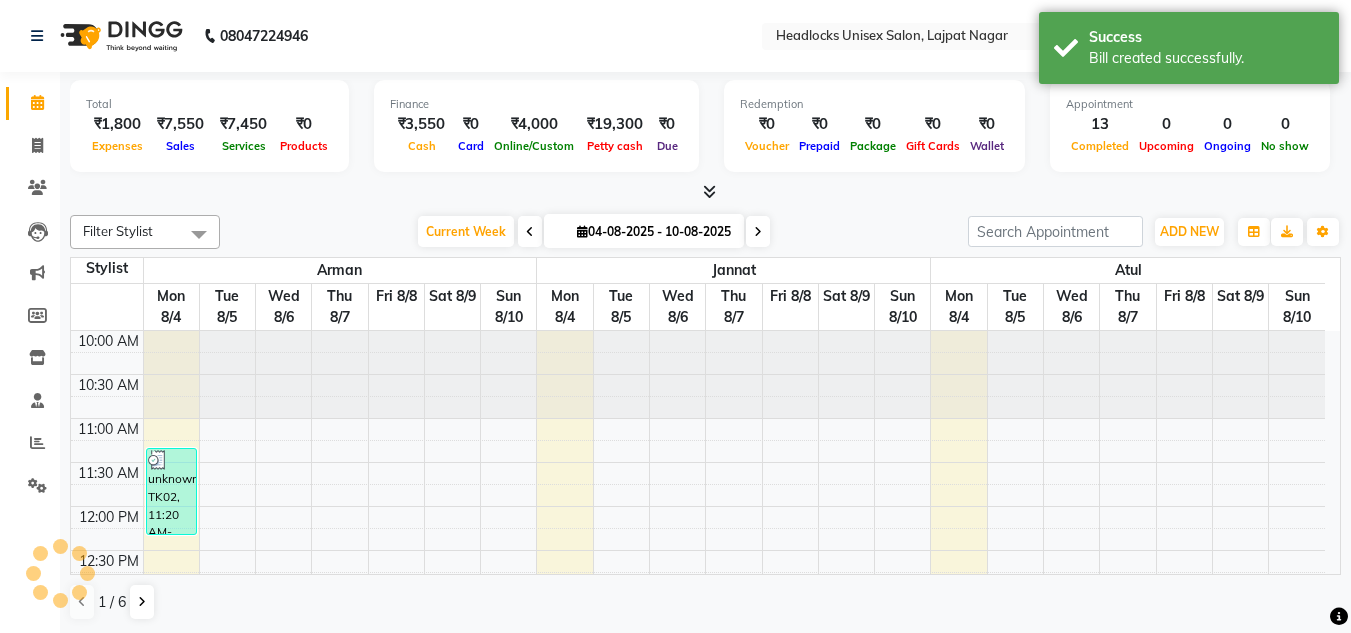 scroll, scrollTop: 0, scrollLeft: 0, axis: both 